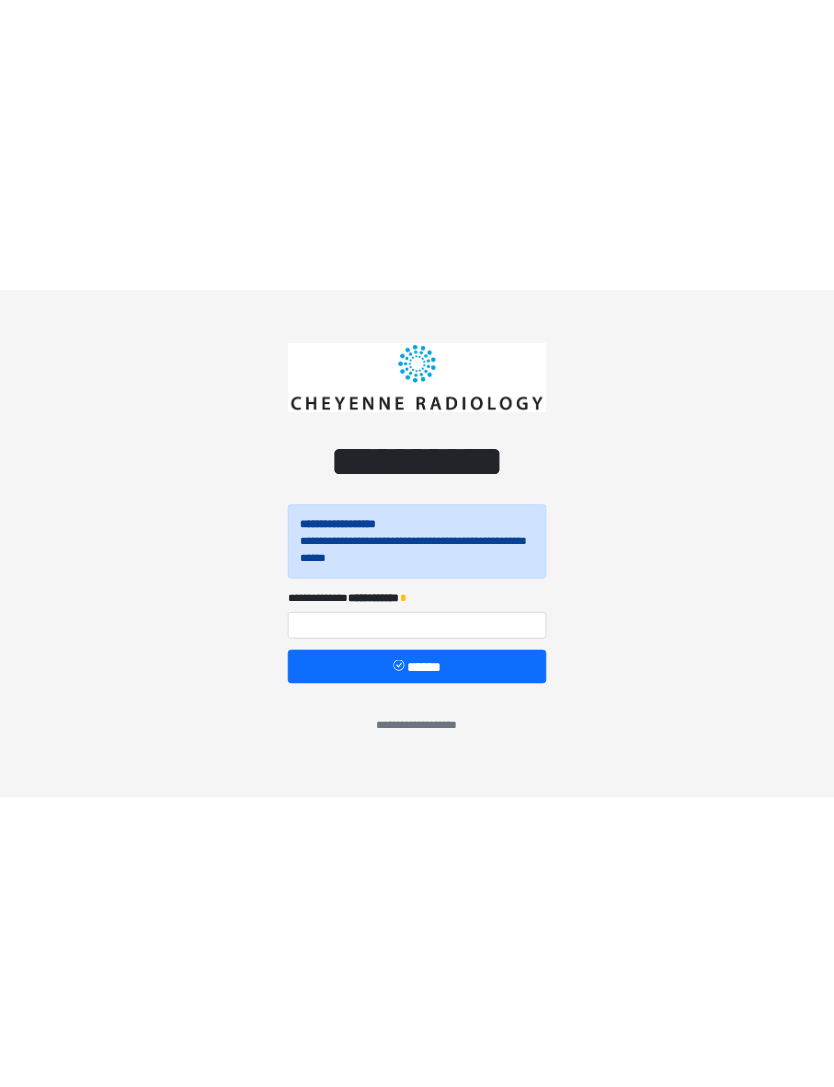 scroll, scrollTop: 0, scrollLeft: 0, axis: both 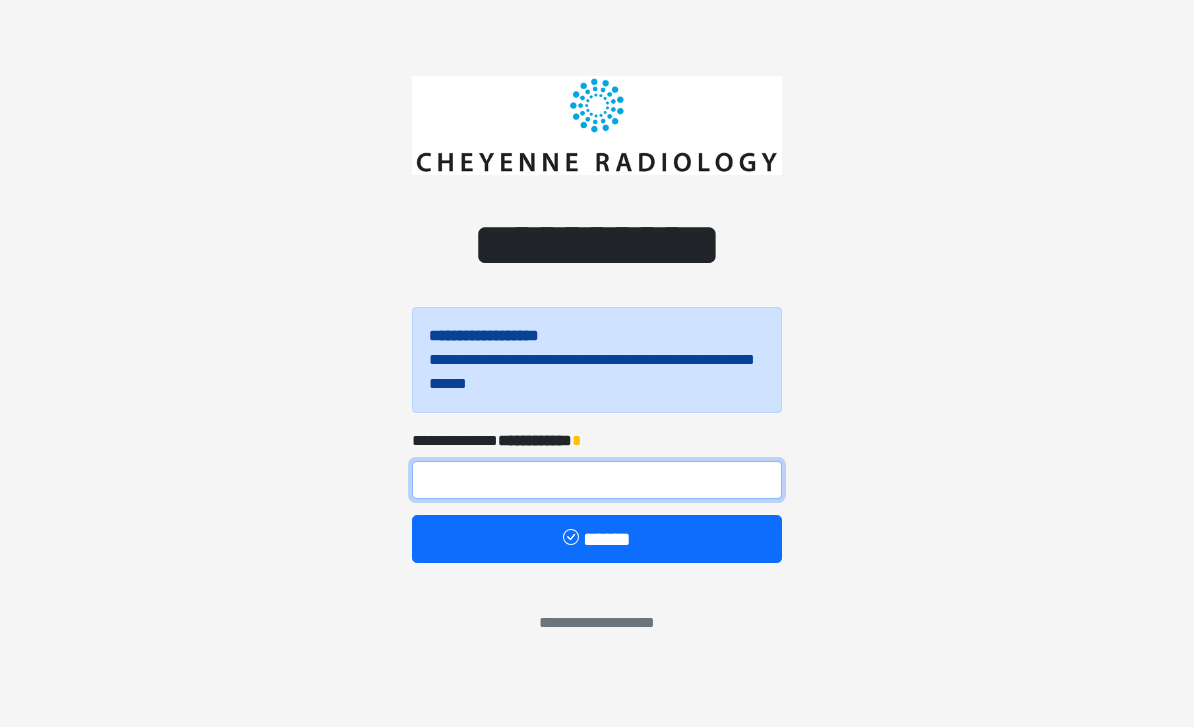 click at bounding box center [597, 480] 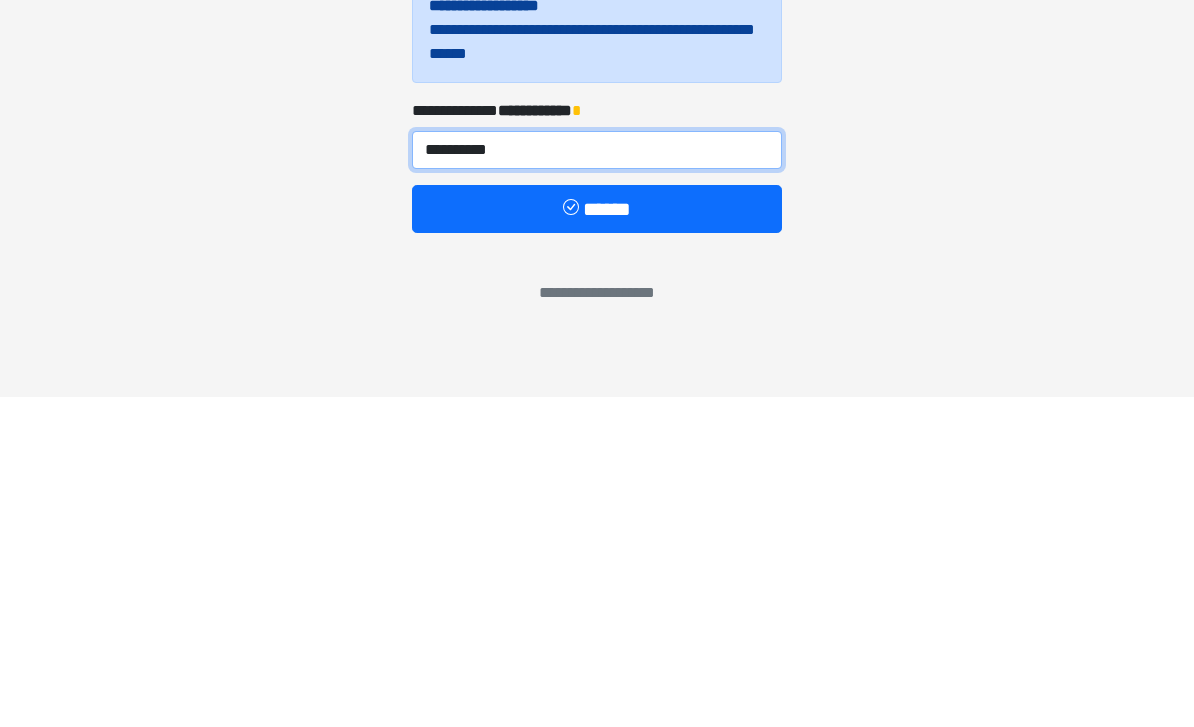 type on "**********" 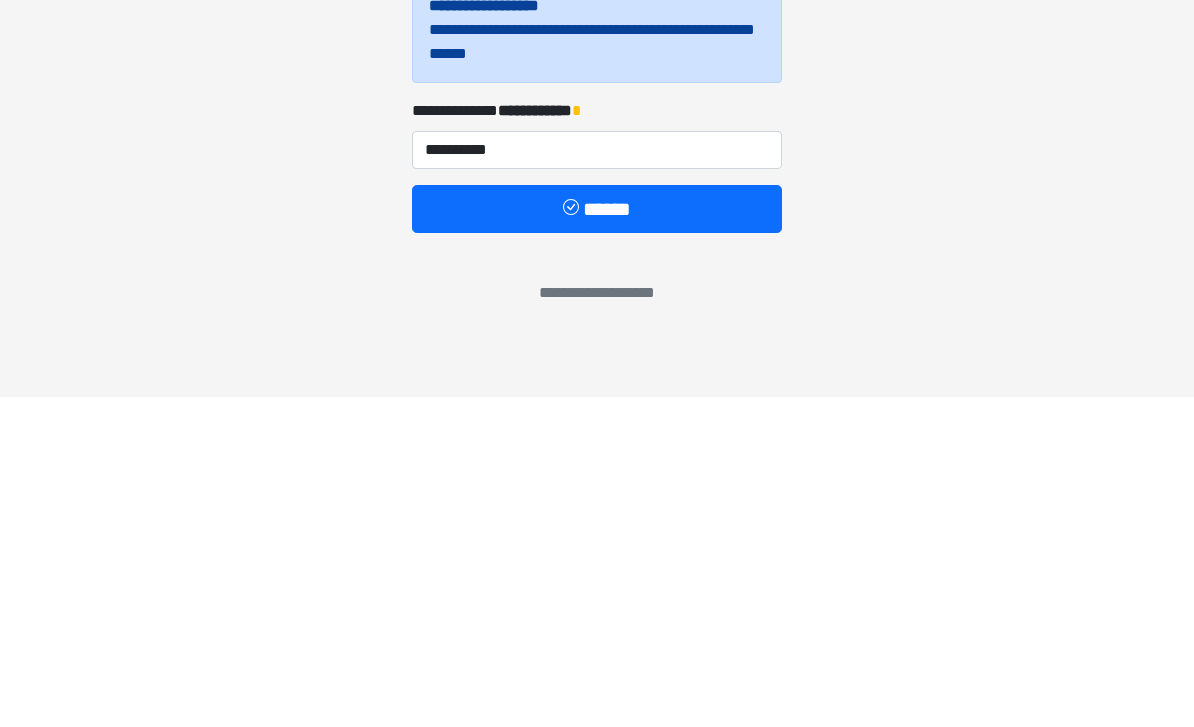 type 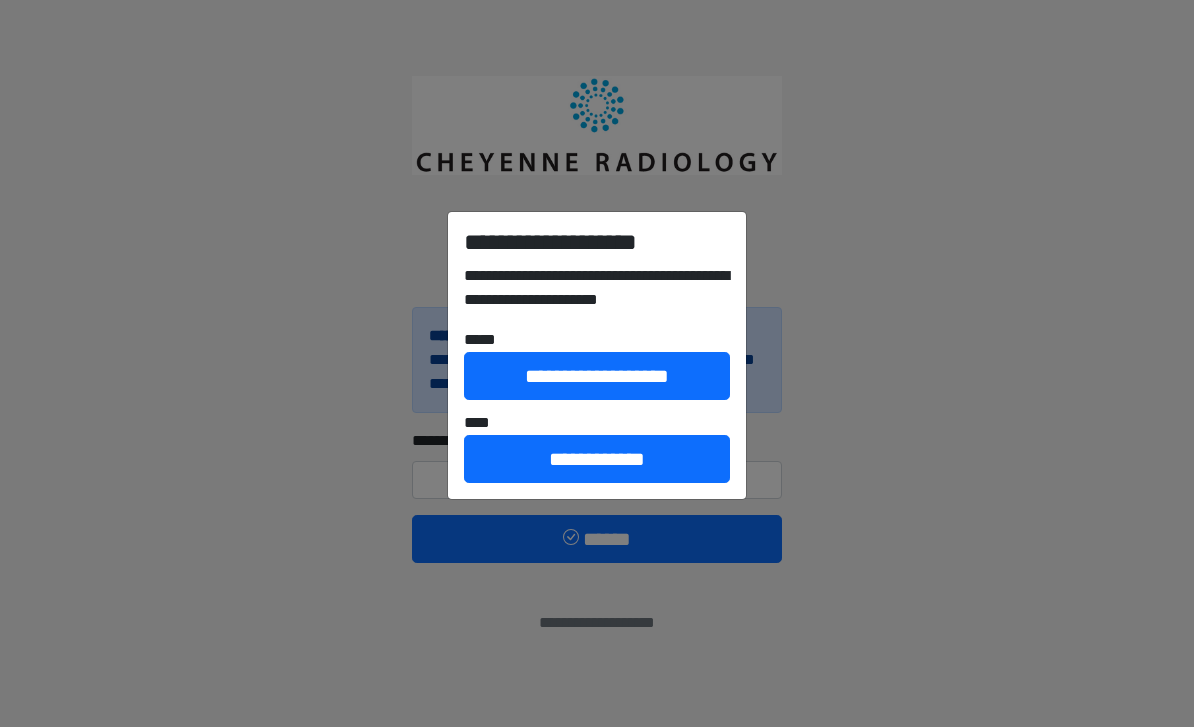 click on "**********" at bounding box center [597, 459] 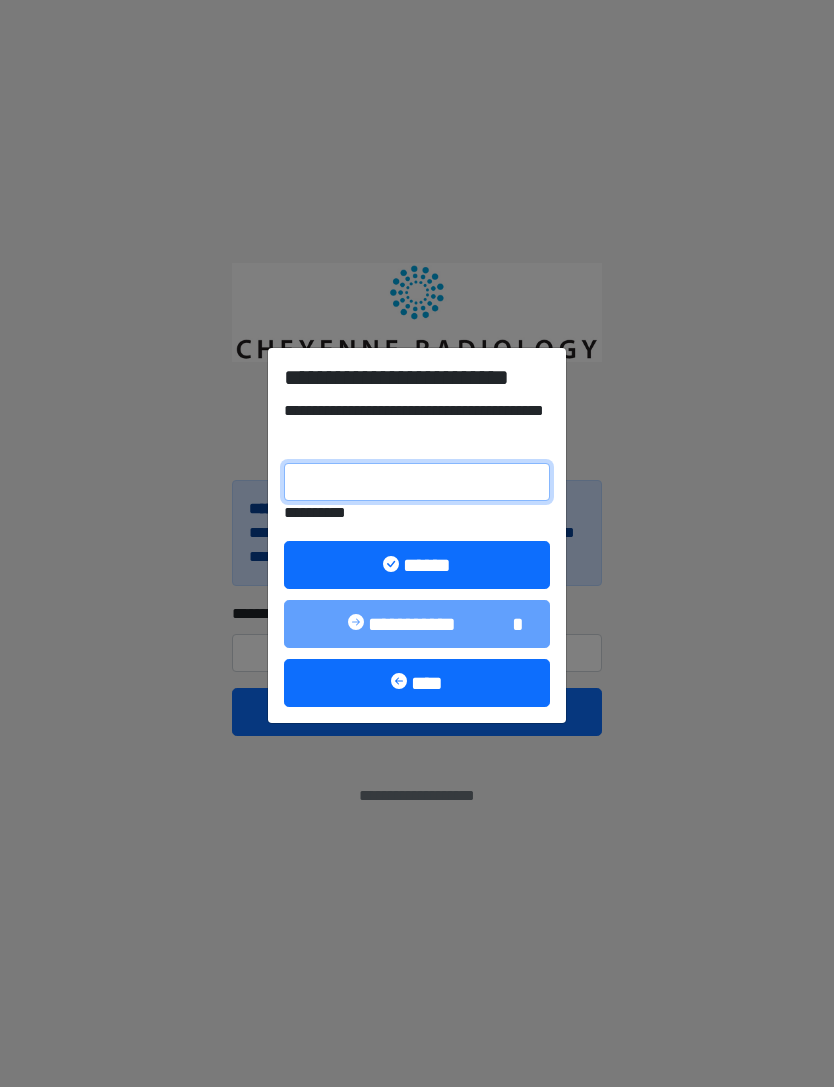 click on "**********" at bounding box center (417, 482) 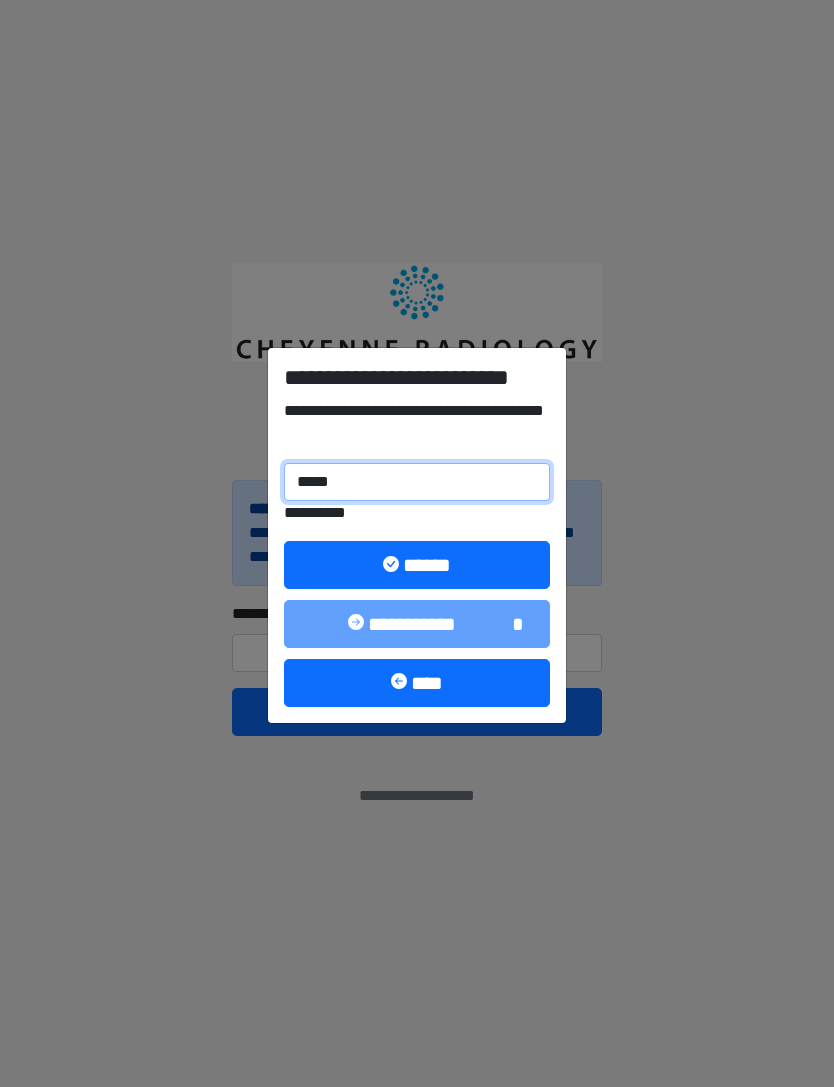 type on "******" 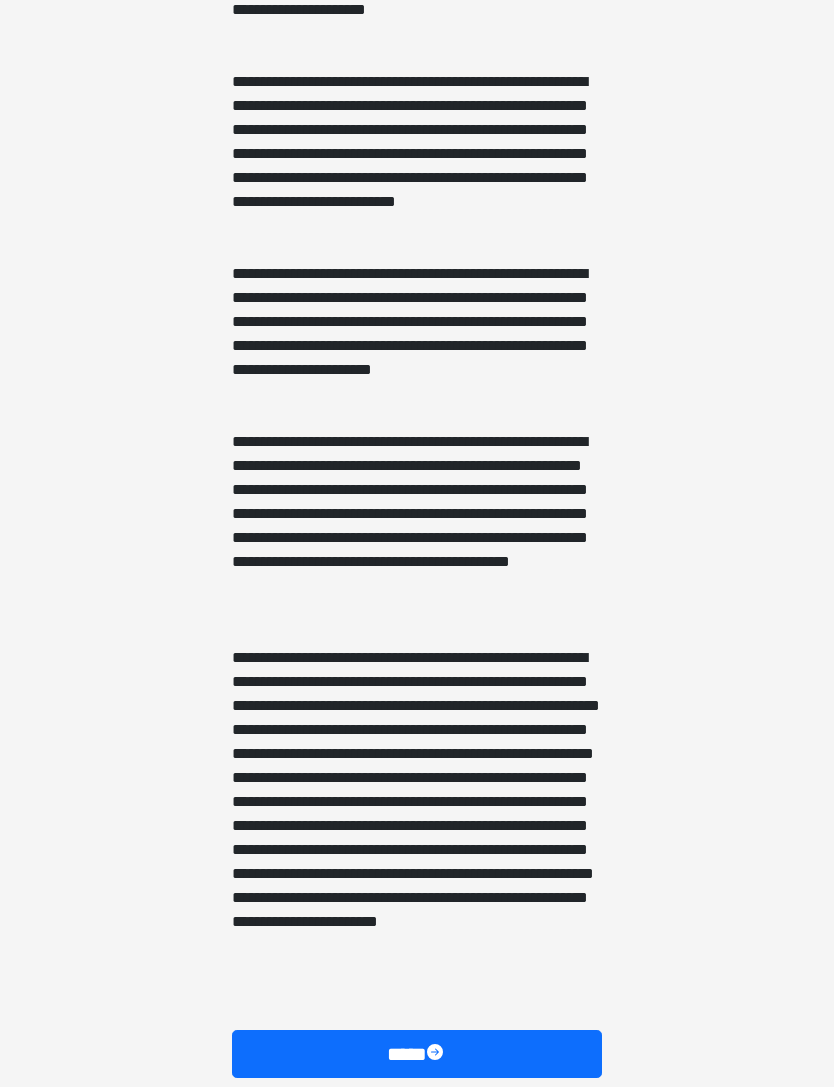 scroll, scrollTop: 888, scrollLeft: 0, axis: vertical 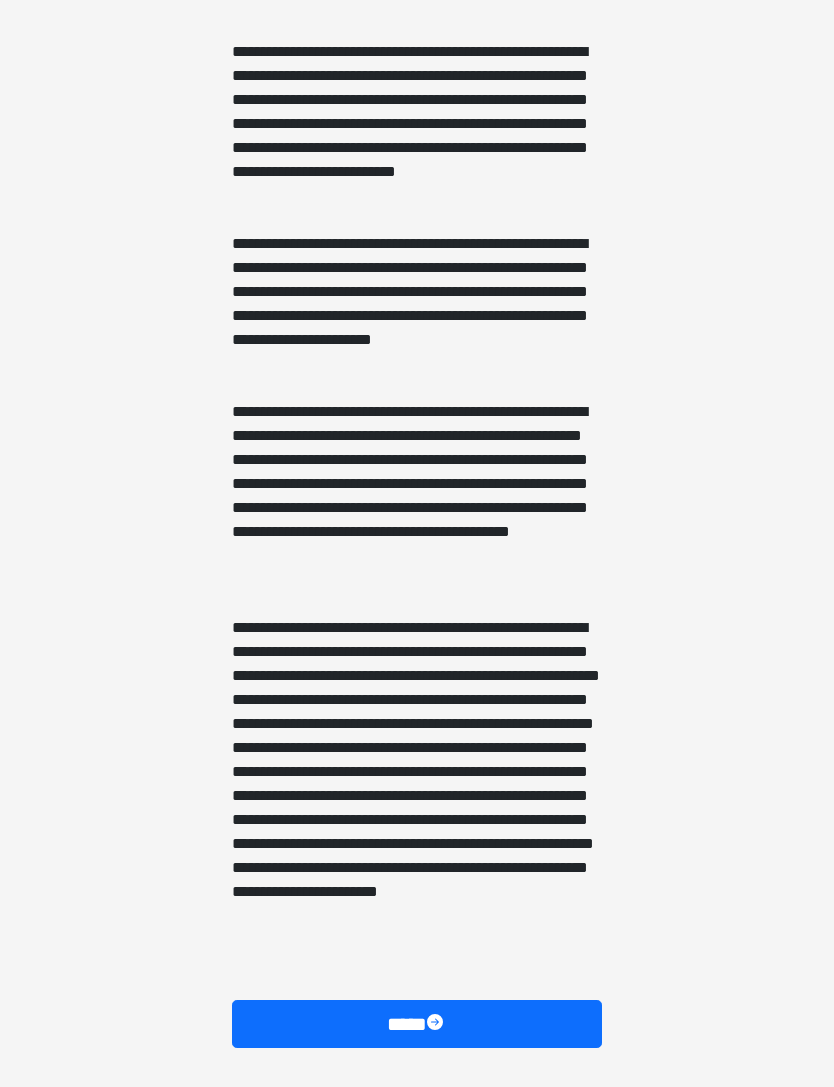 click on "****" at bounding box center (417, 1024) 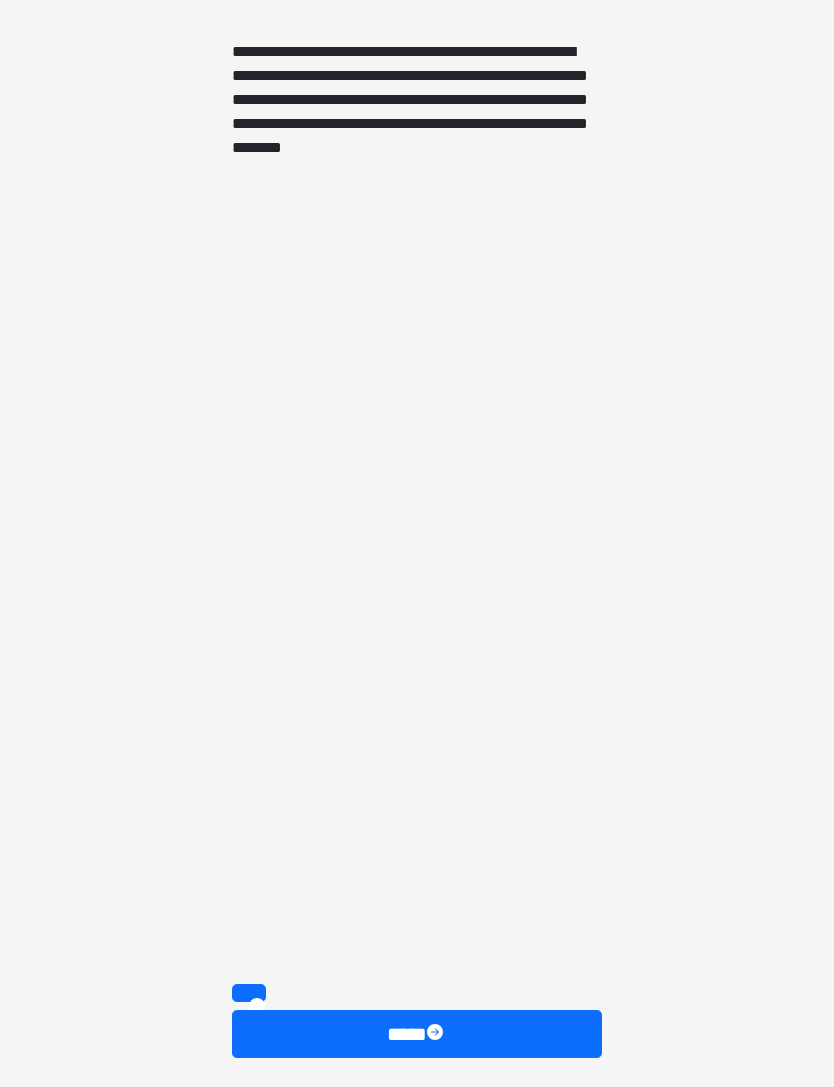 scroll, scrollTop: 152, scrollLeft: 0, axis: vertical 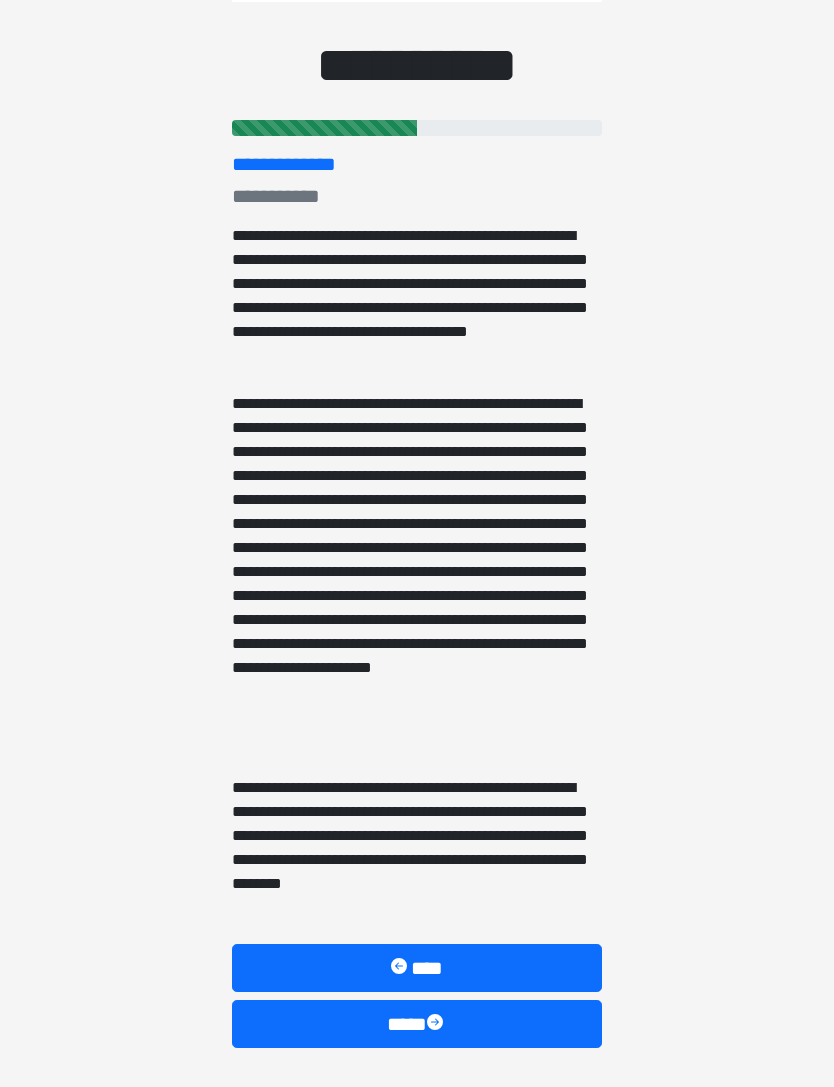 click at bounding box center [437, 1024] 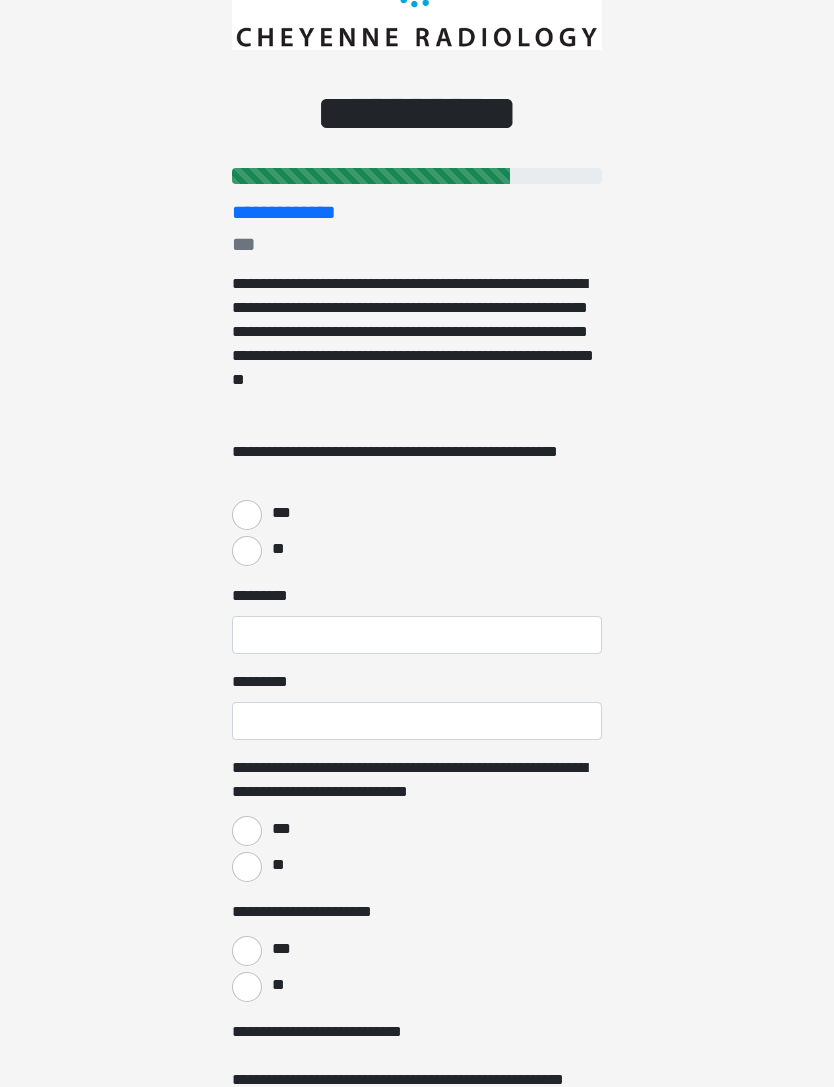 scroll, scrollTop: 0, scrollLeft: 0, axis: both 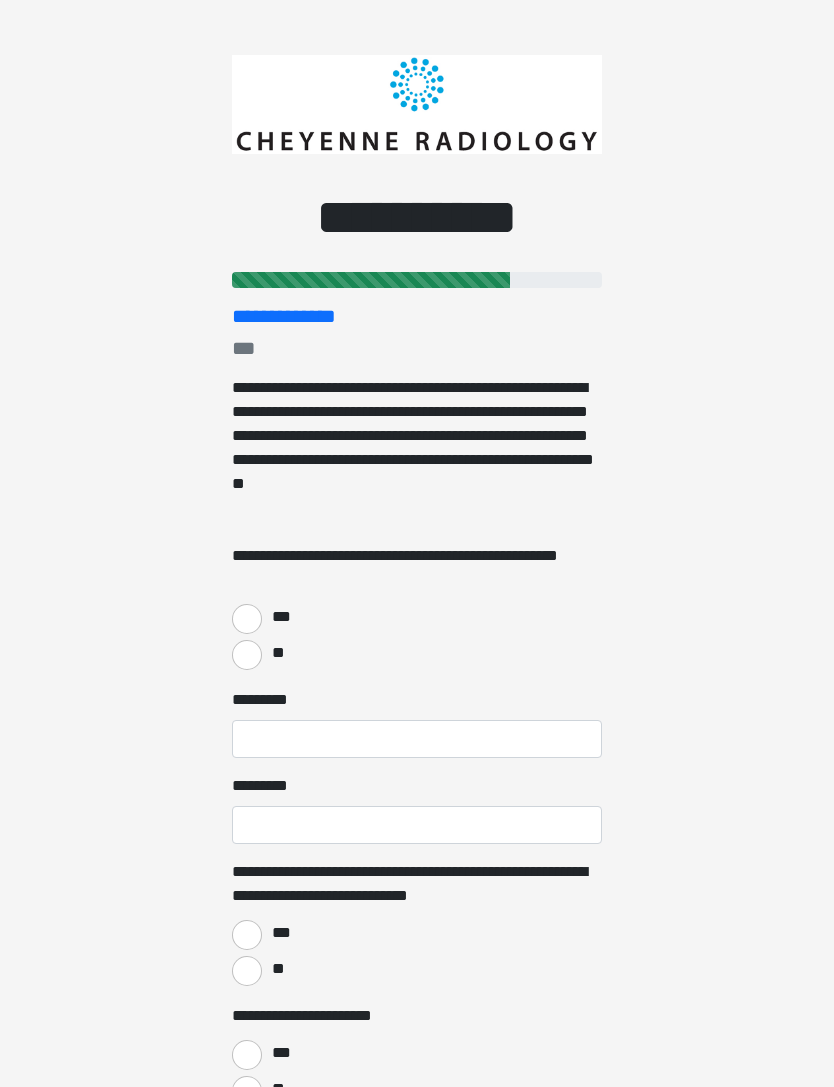 click on "**" at bounding box center (247, 655) 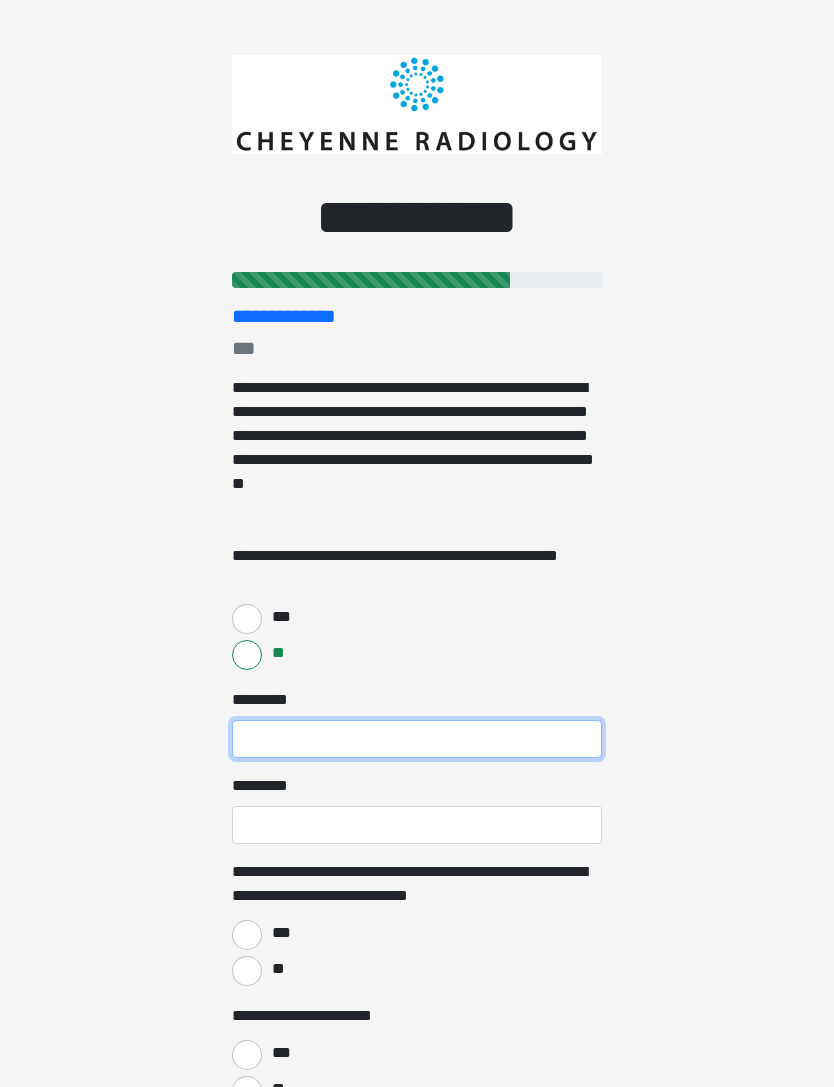 click on "******* *" at bounding box center [417, 739] 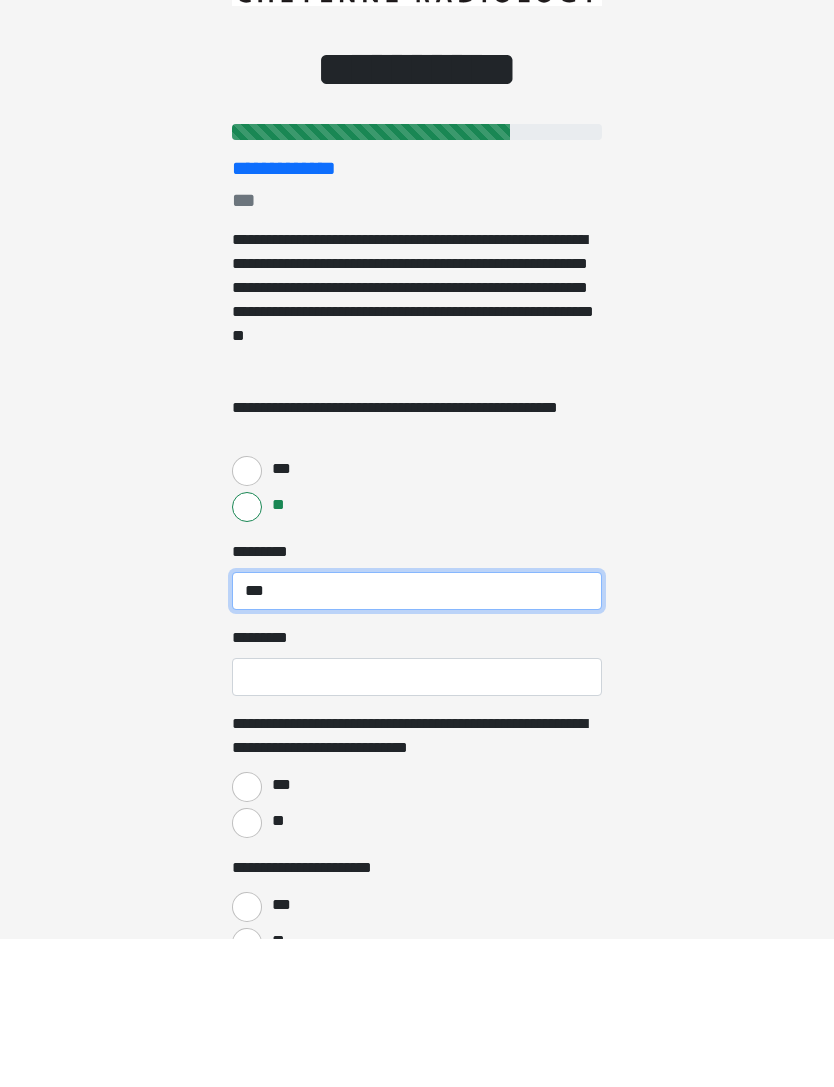 type on "***" 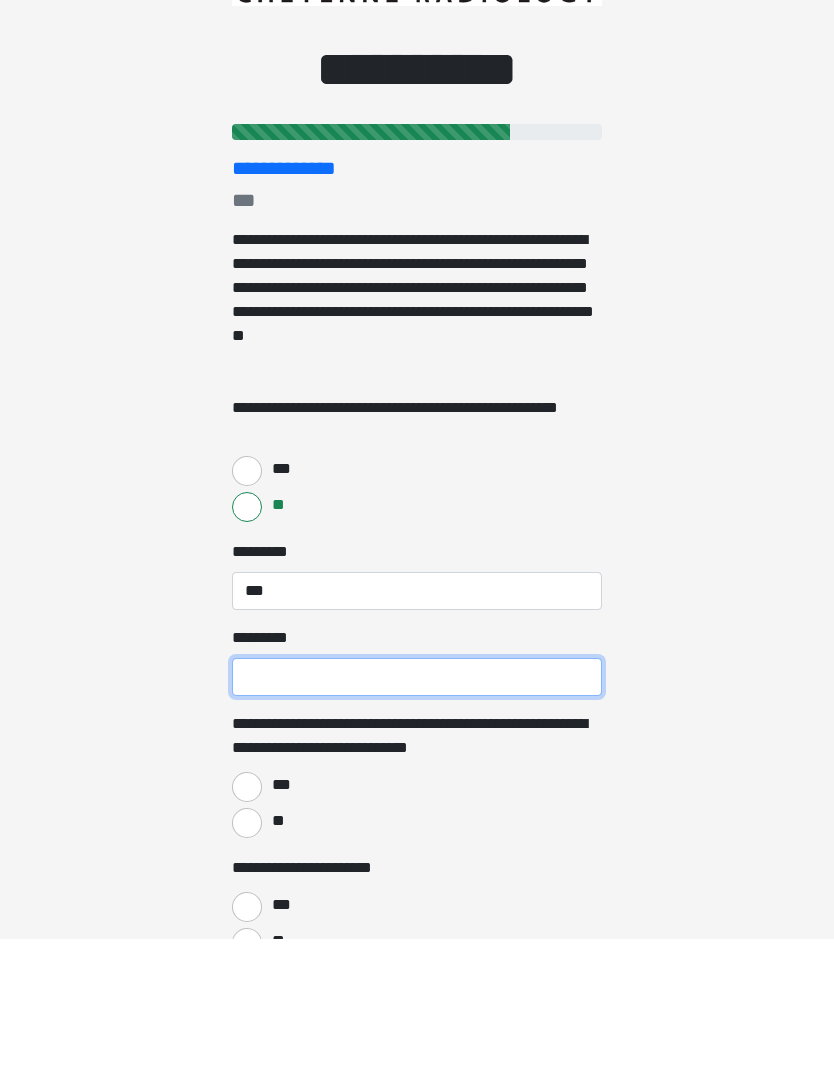click on "******* *" at bounding box center [417, 825] 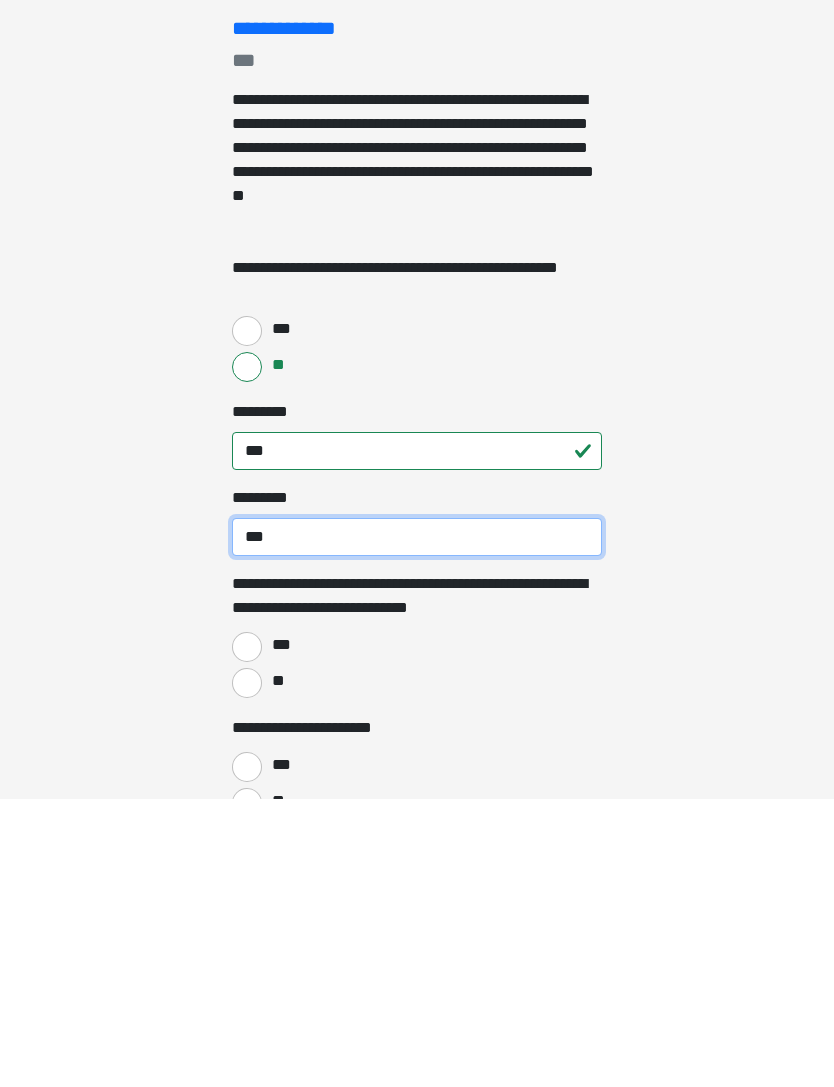 type on "***" 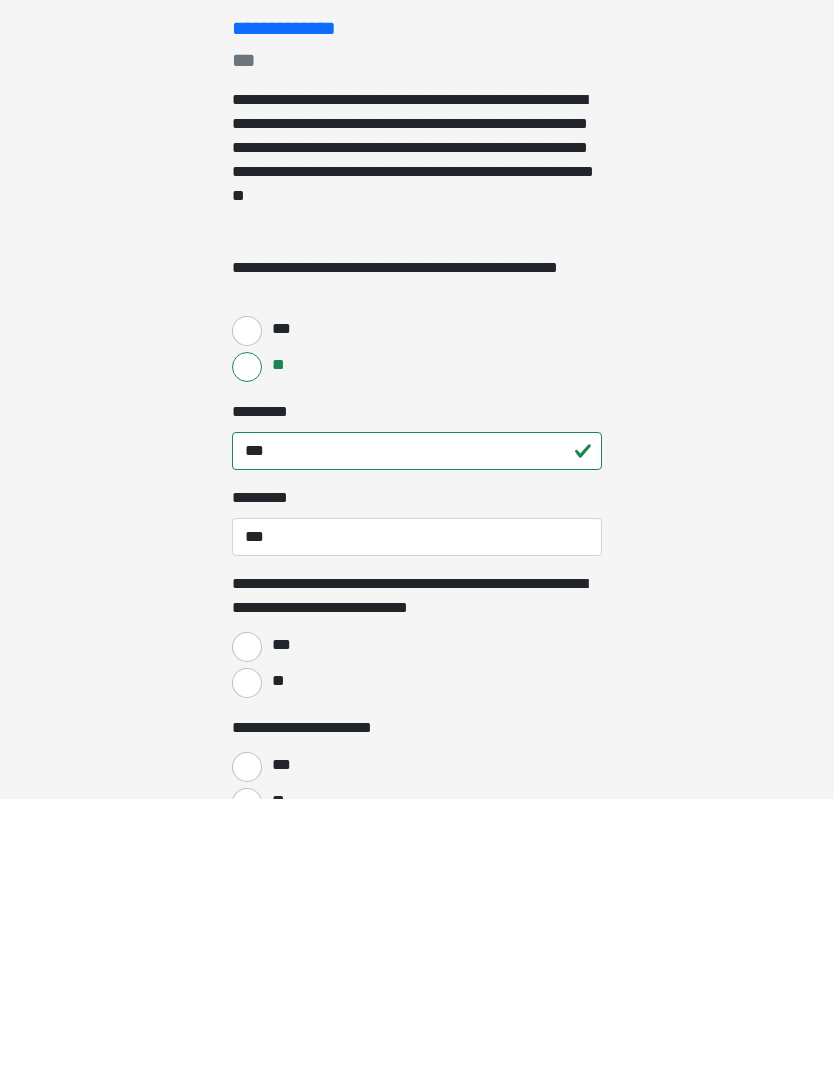 click on "***" at bounding box center [247, 935] 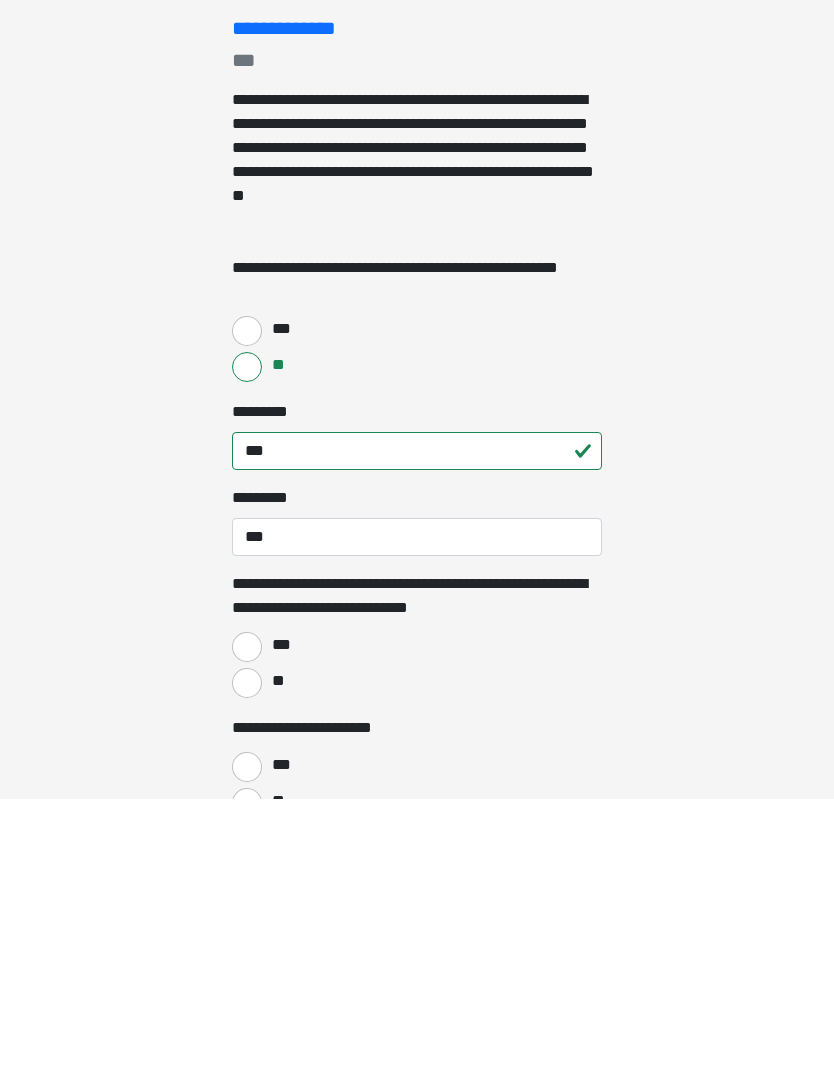 radio on "****" 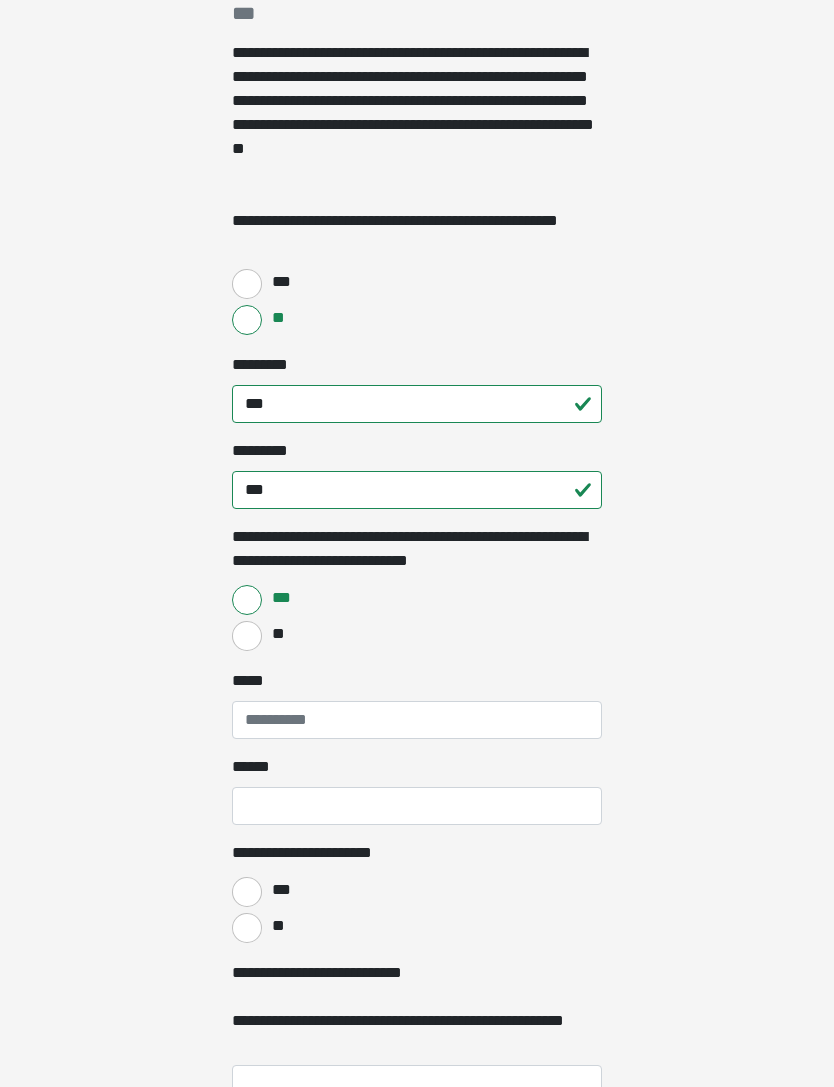 scroll, scrollTop: 373, scrollLeft: 0, axis: vertical 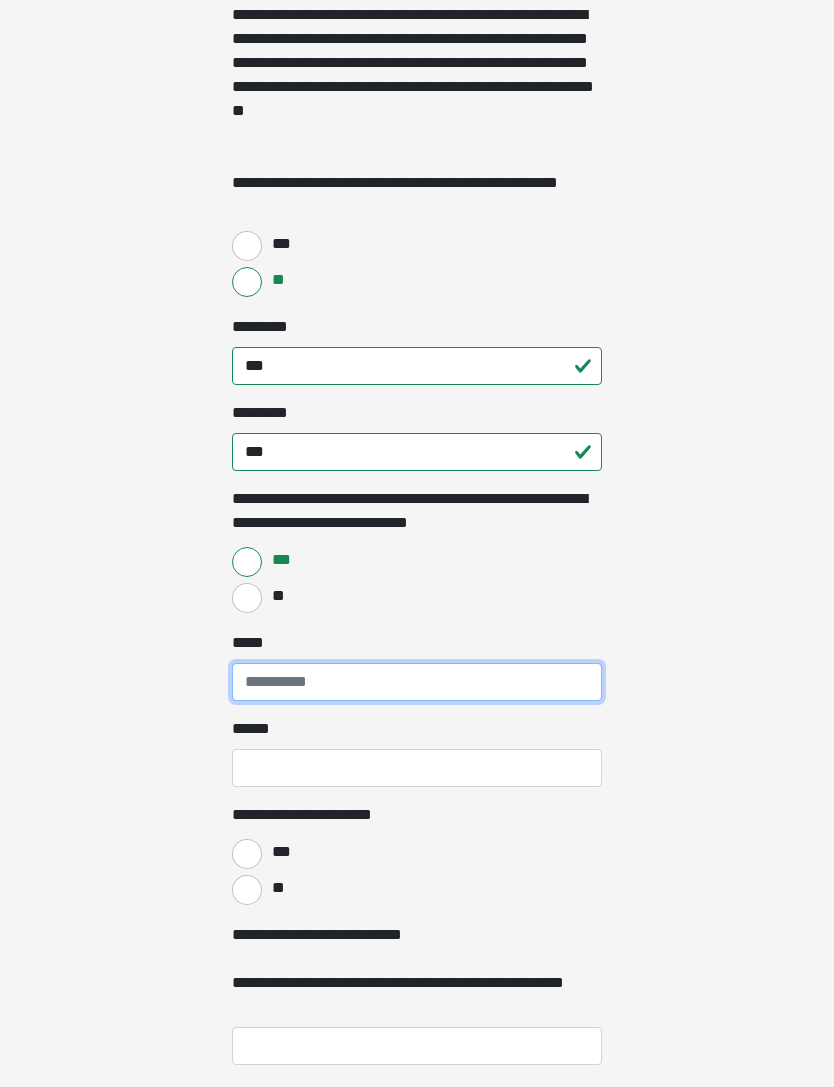 click on "*****" at bounding box center (417, 682) 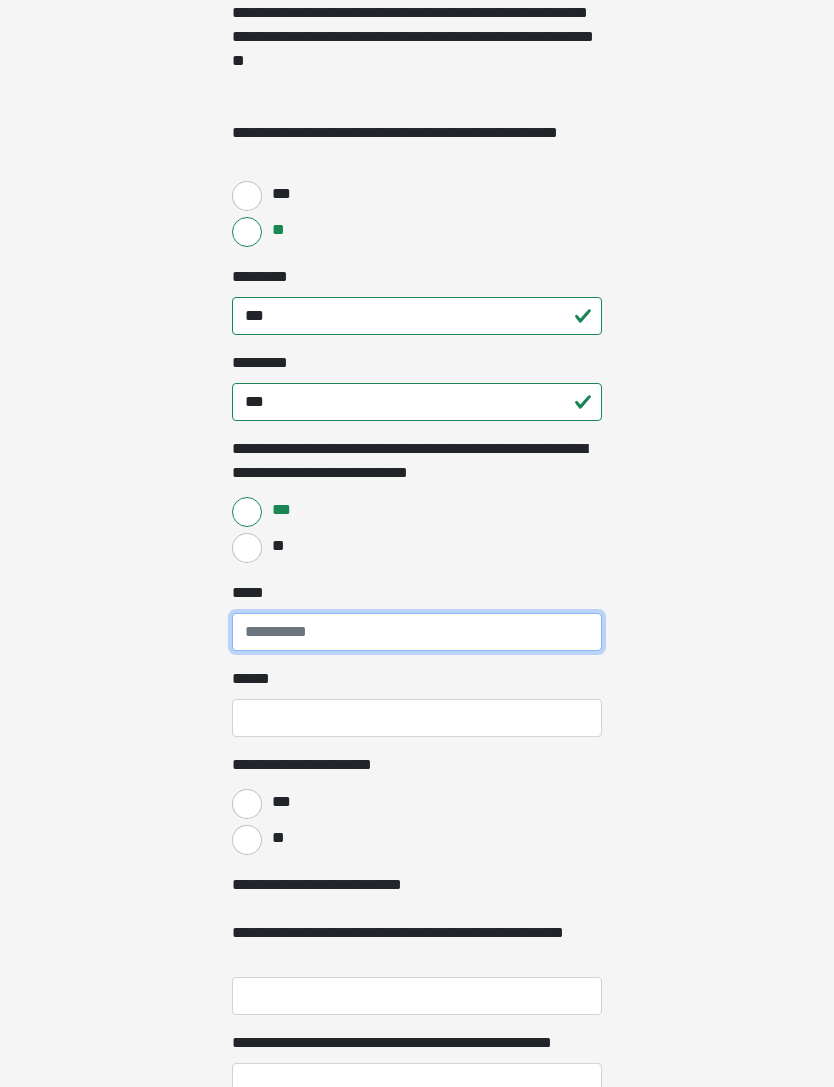 scroll, scrollTop: 403, scrollLeft: 0, axis: vertical 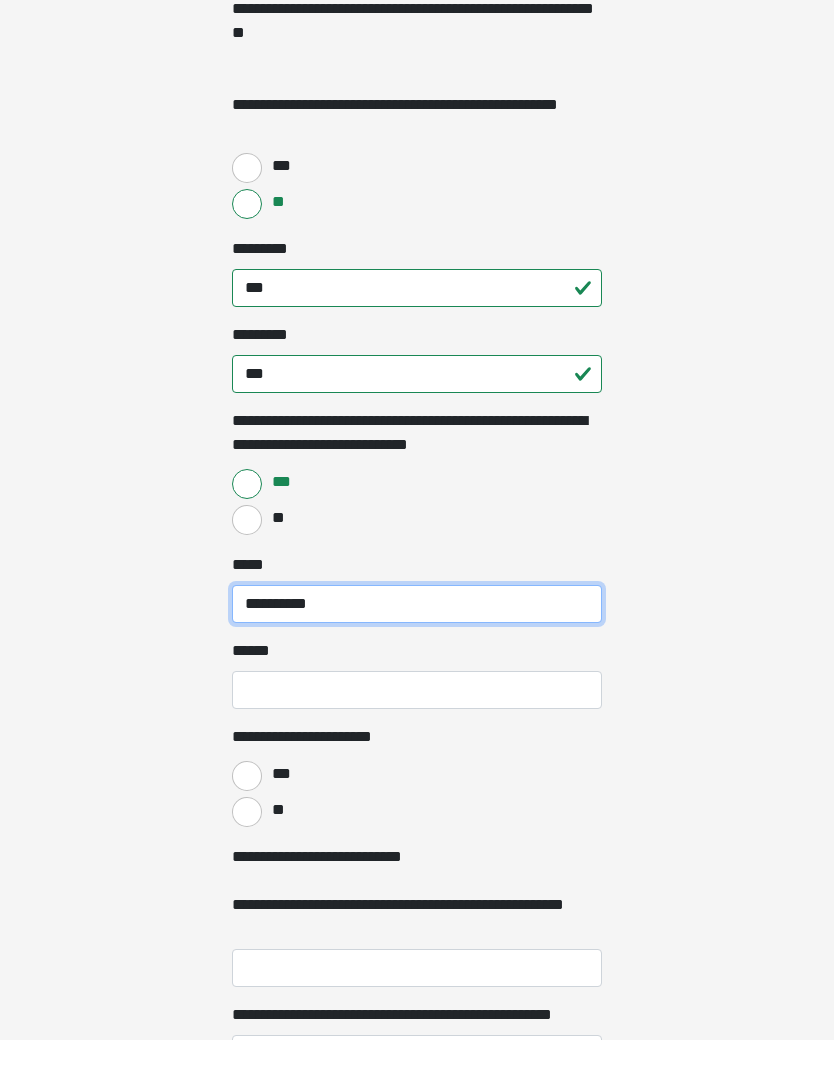 type on "**********" 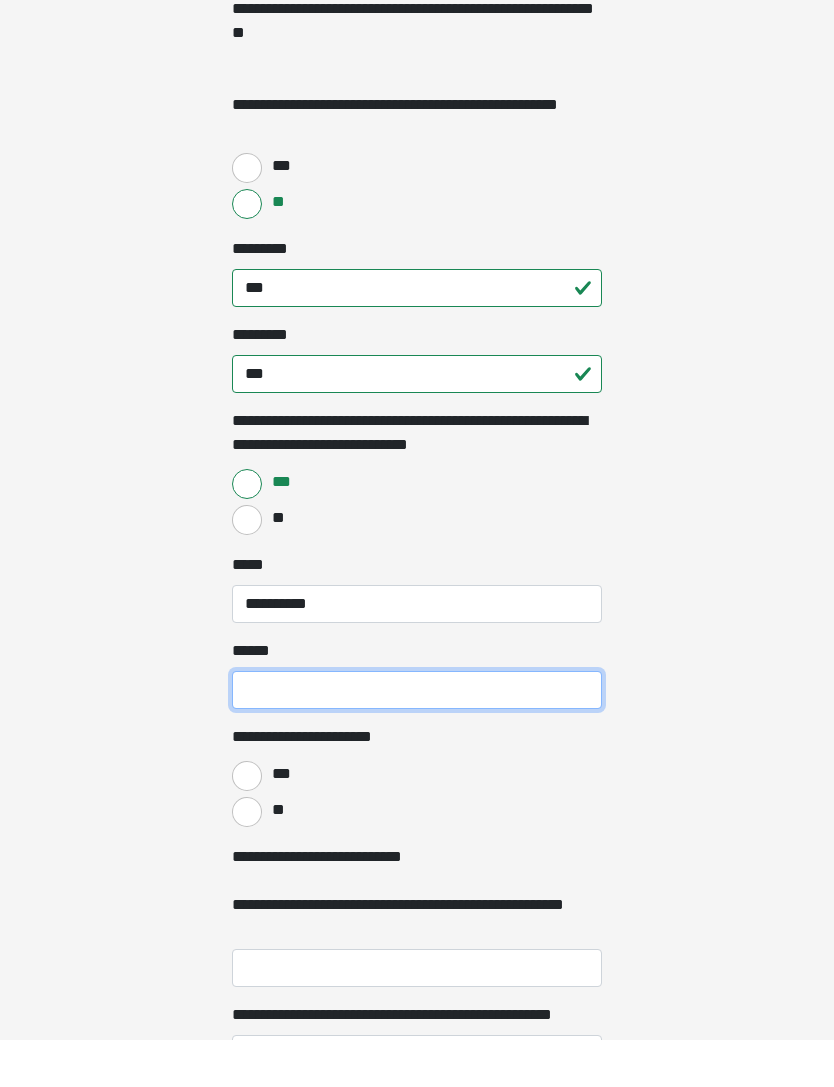 click on "******" at bounding box center [417, 738] 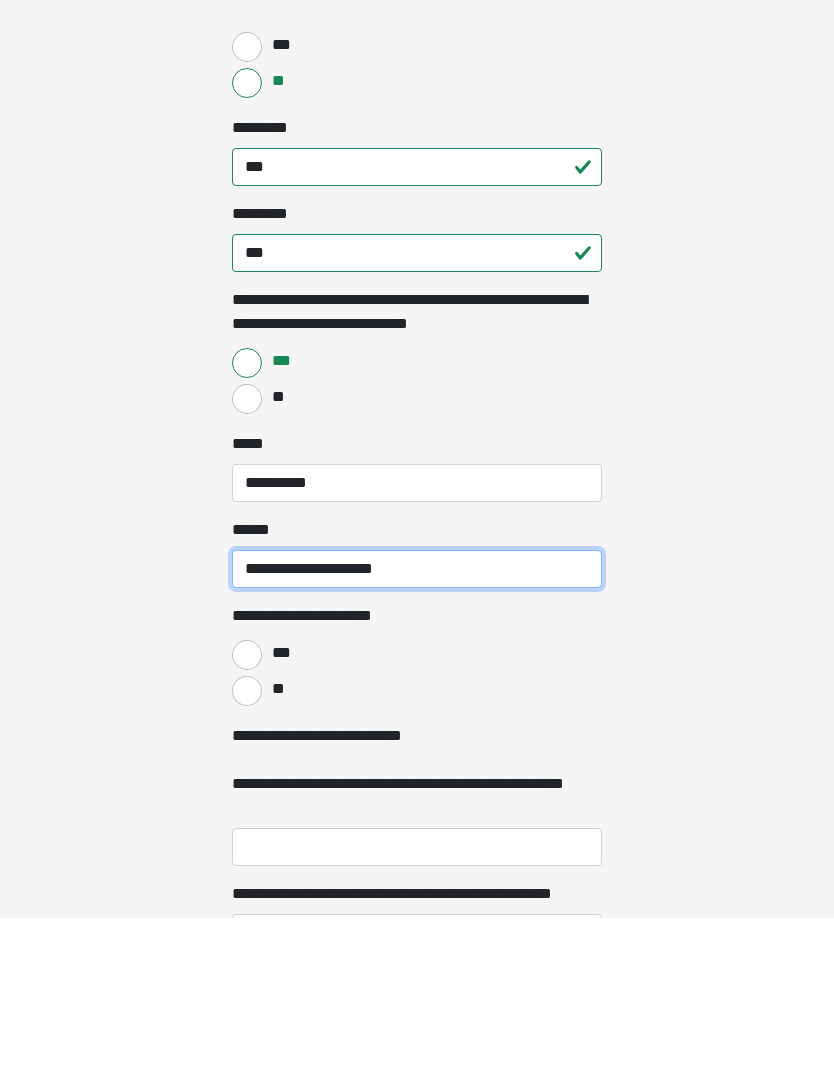 type on "**********" 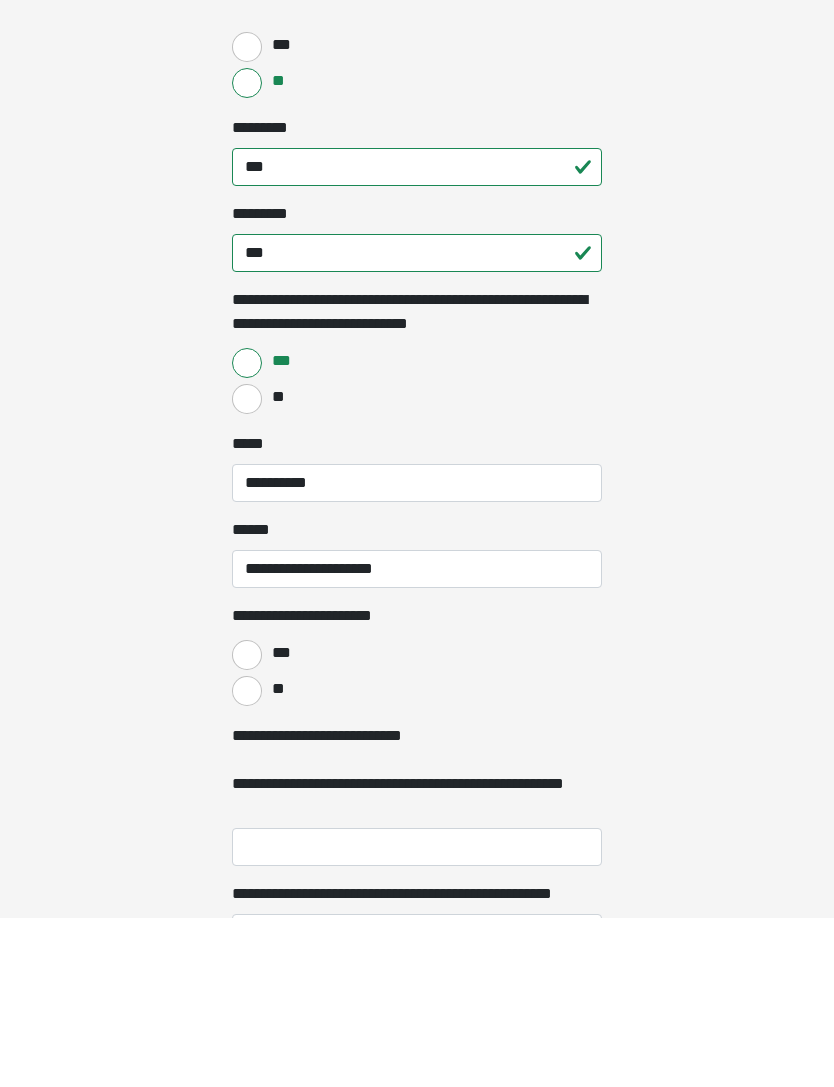 click on "**" at bounding box center [247, 860] 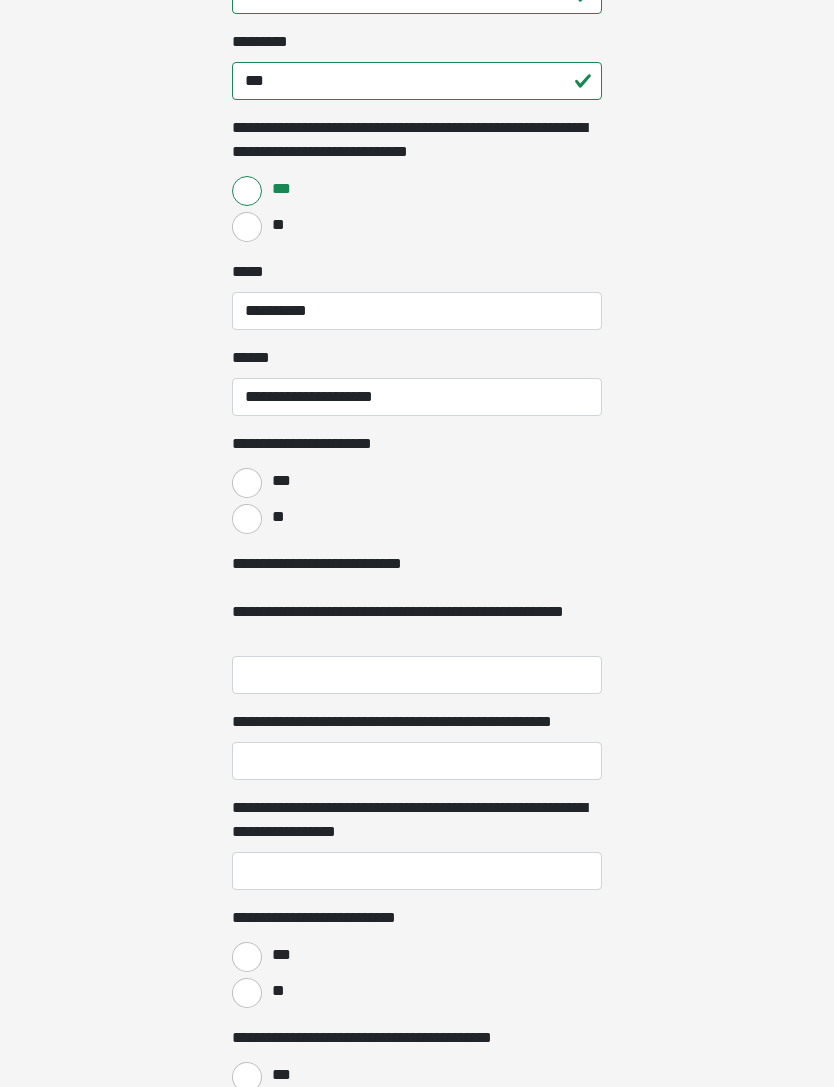 scroll, scrollTop: 744, scrollLeft: 0, axis: vertical 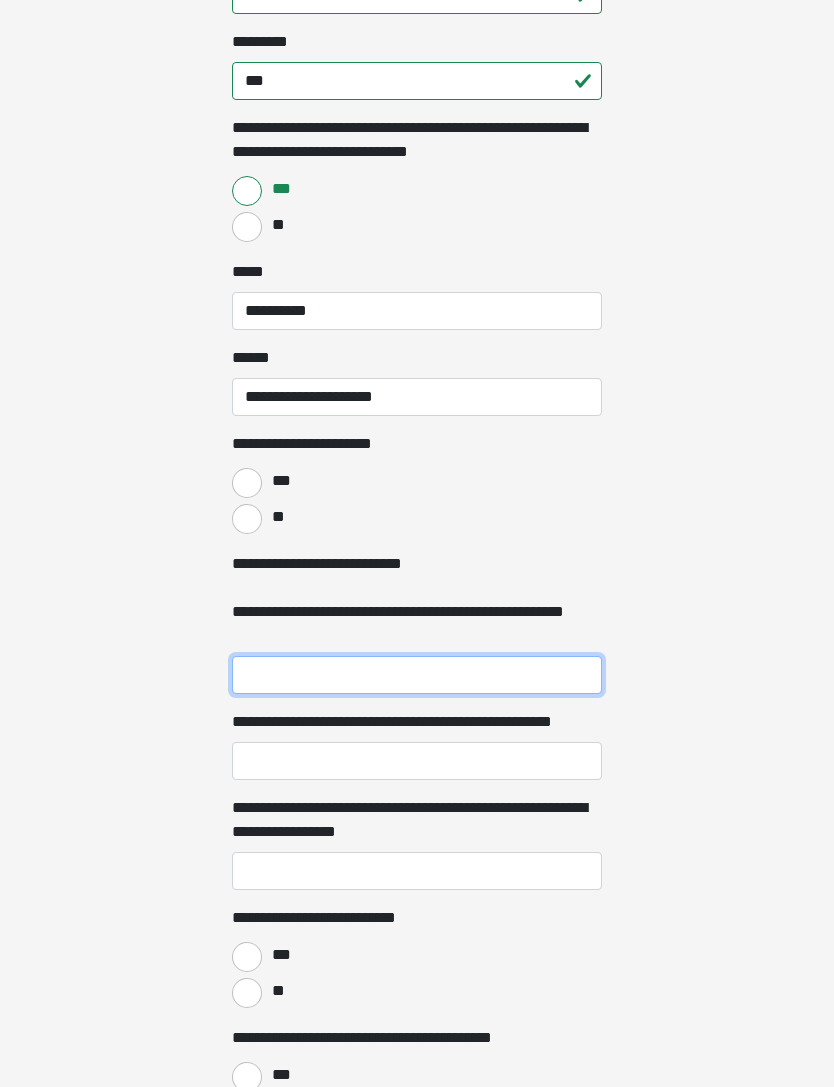 click on "**********" at bounding box center [417, 675] 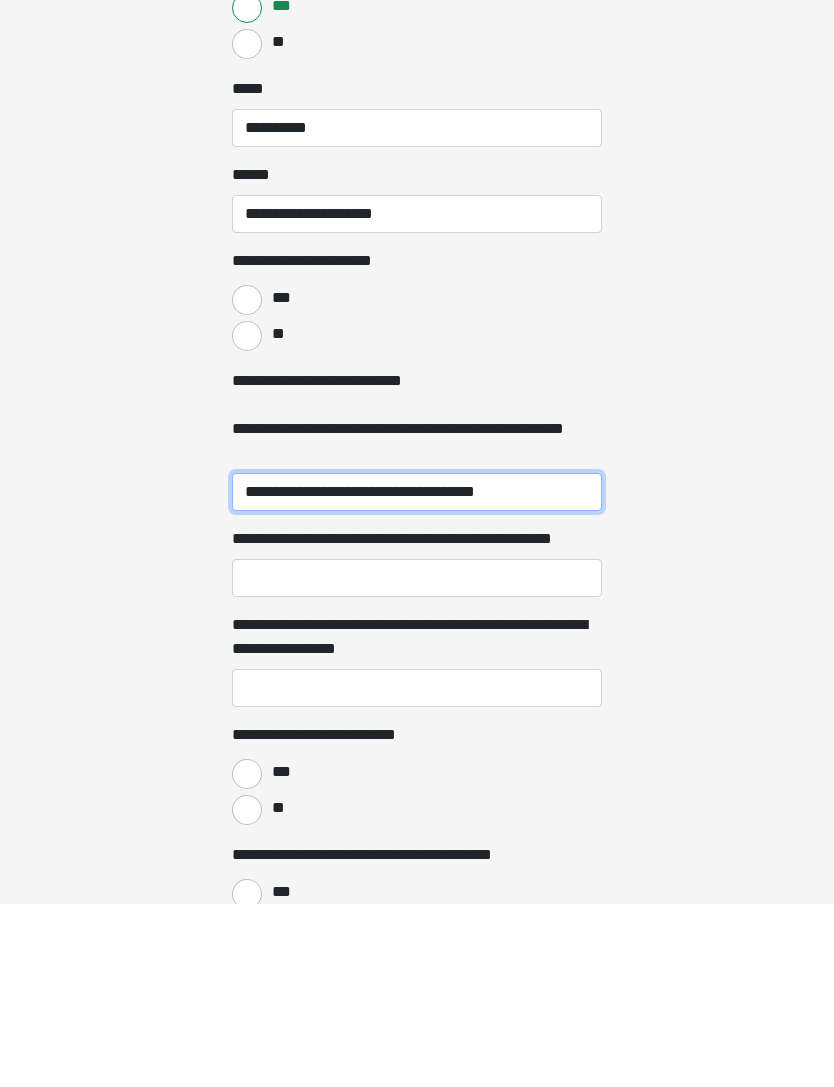 type on "**********" 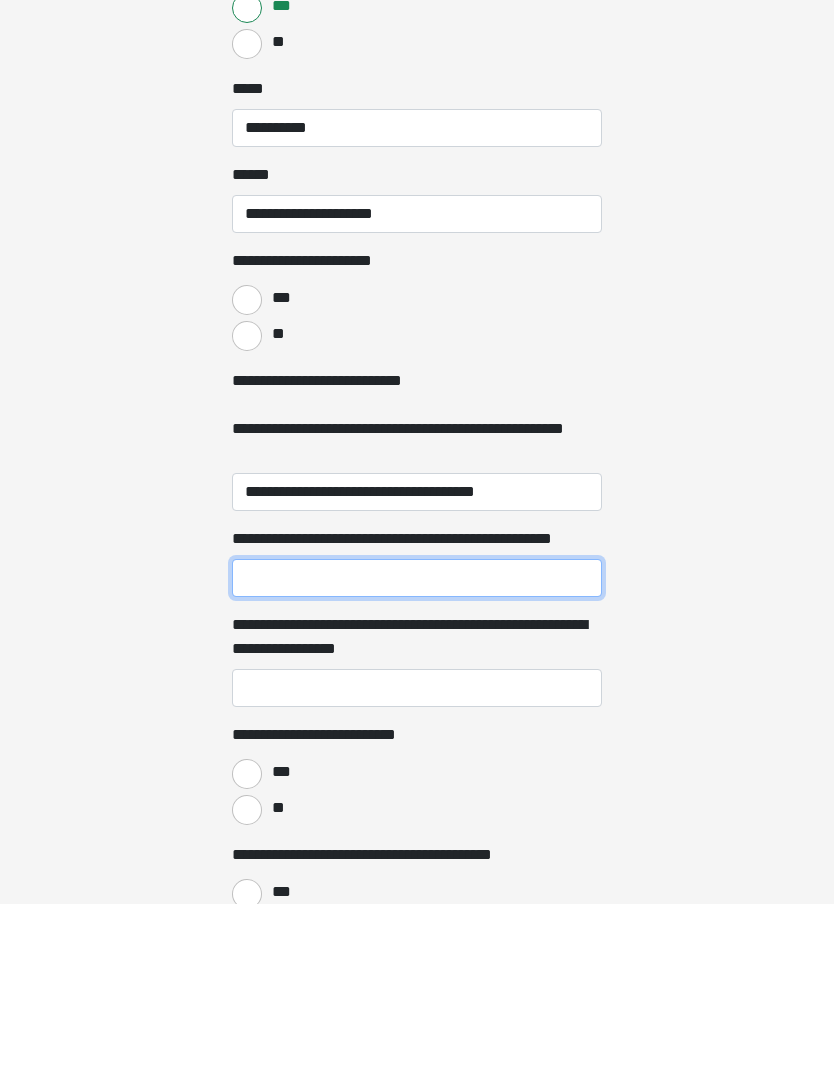 click on "**********" at bounding box center [417, 761] 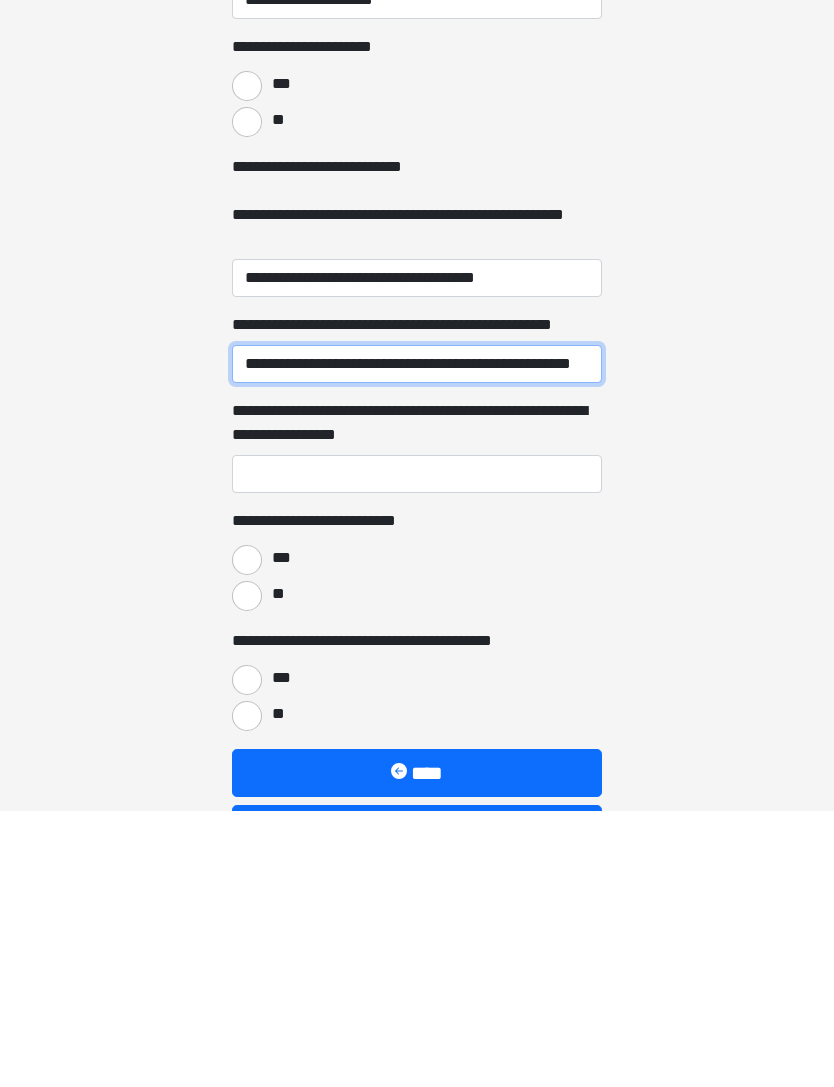 scroll, scrollTop: 867, scrollLeft: 0, axis: vertical 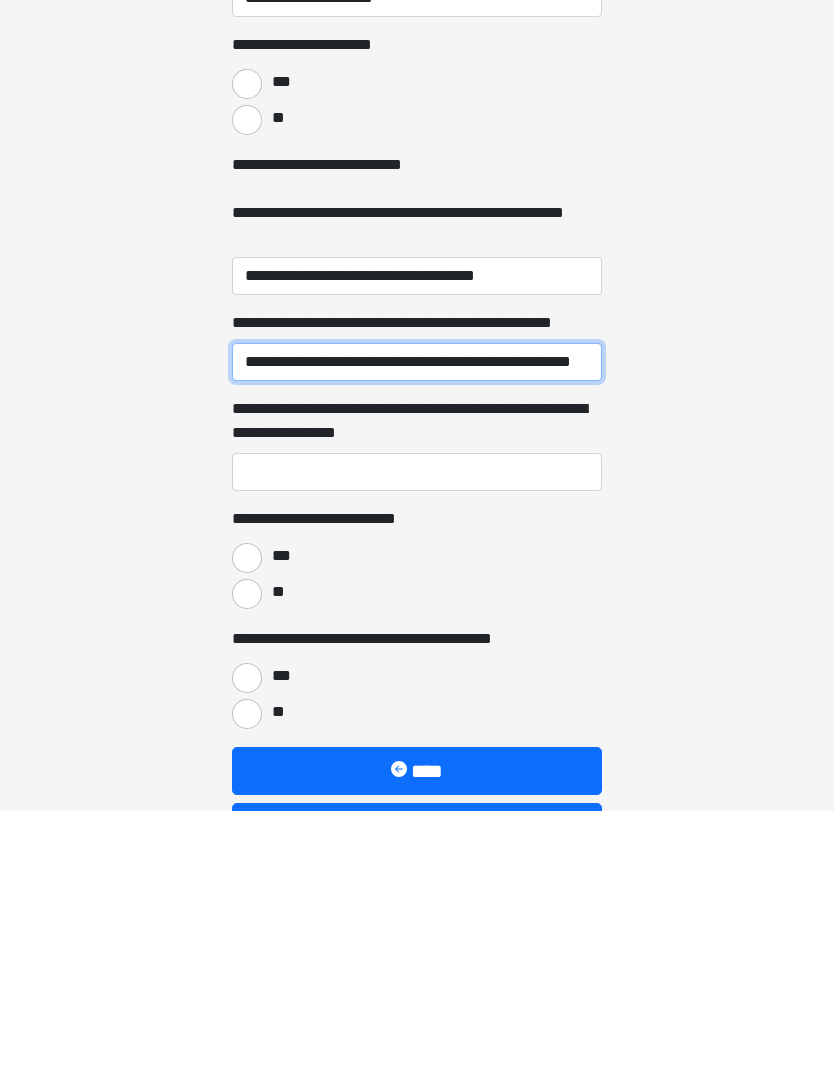 type on "**********" 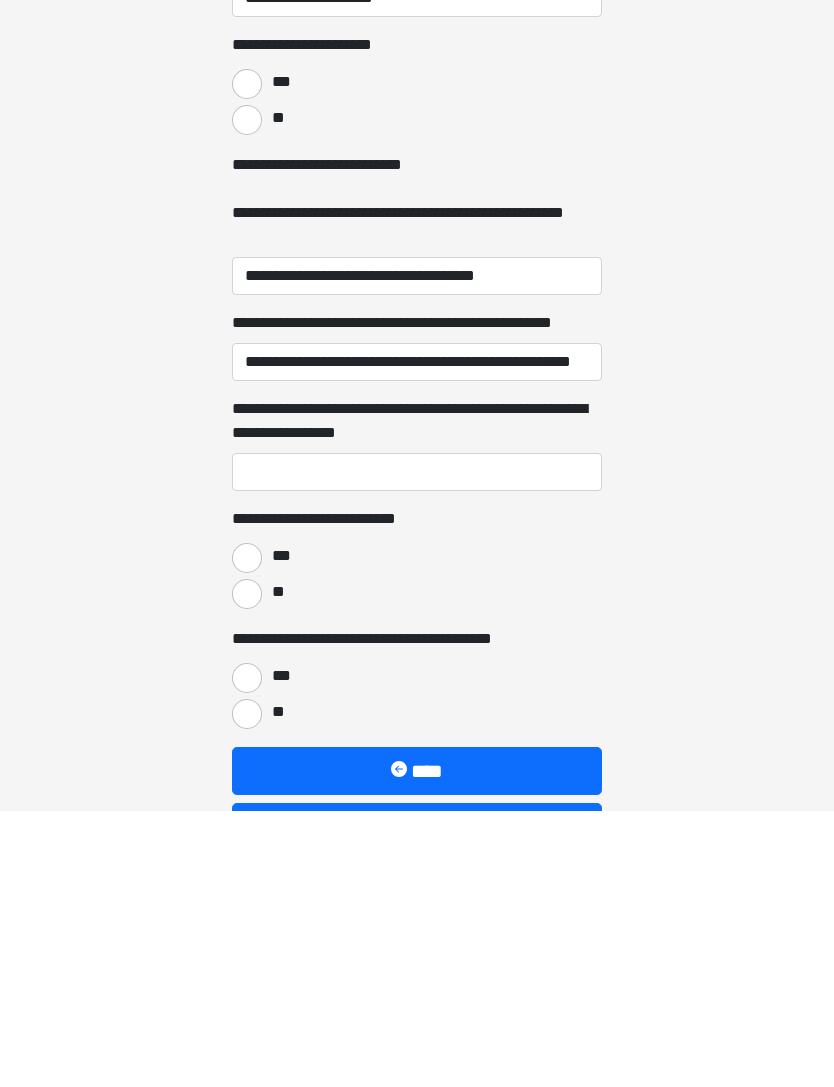 click on "**" at bounding box center [247, 870] 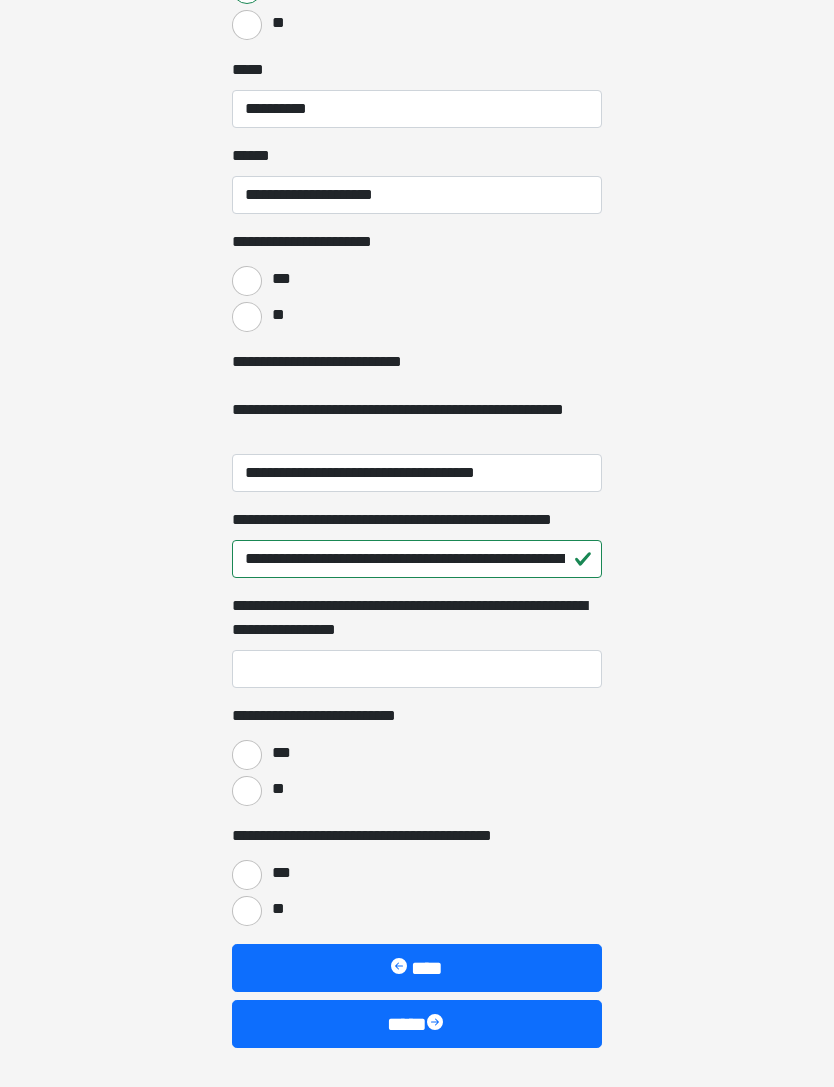 click on "**" at bounding box center [247, 911] 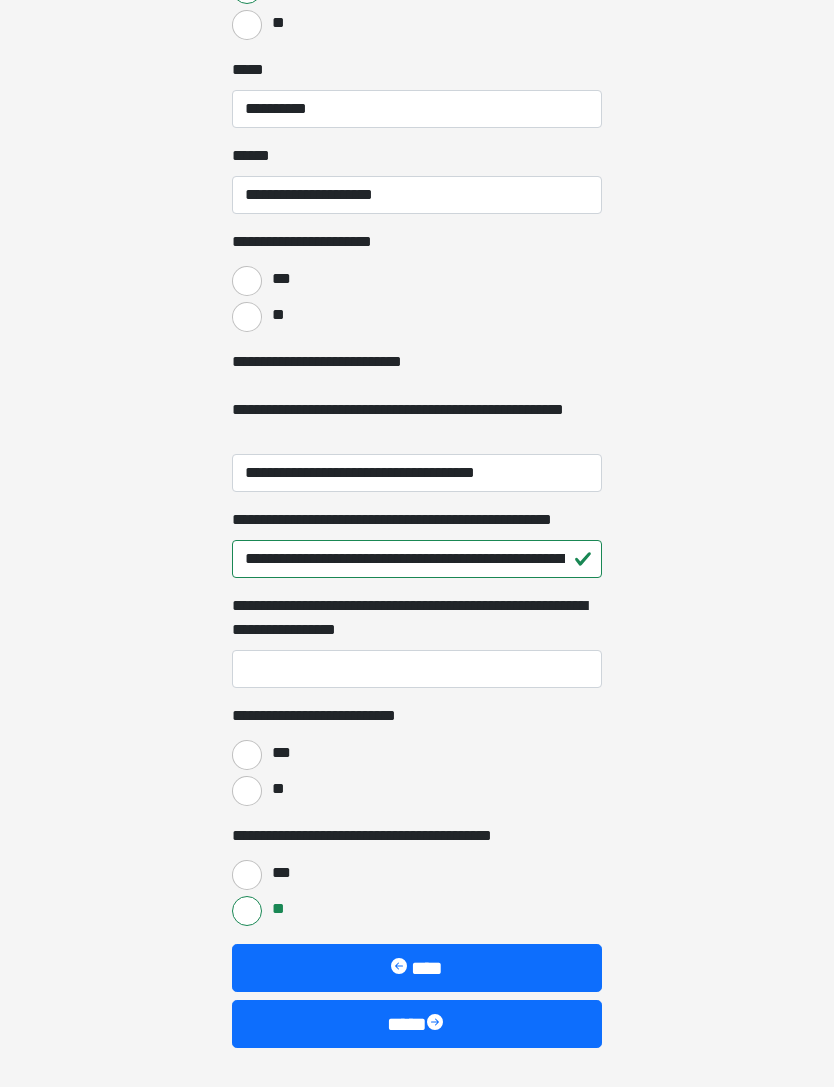 click on "****" at bounding box center [417, 1024] 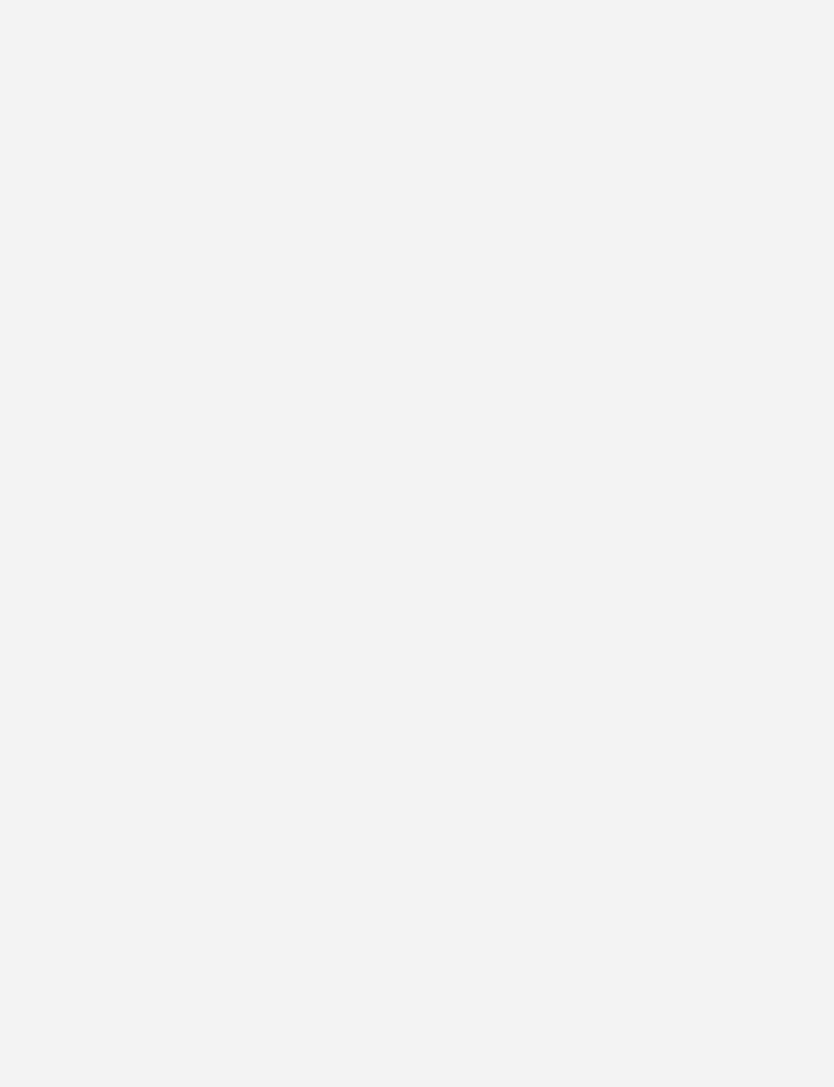 scroll, scrollTop: 0, scrollLeft: 0, axis: both 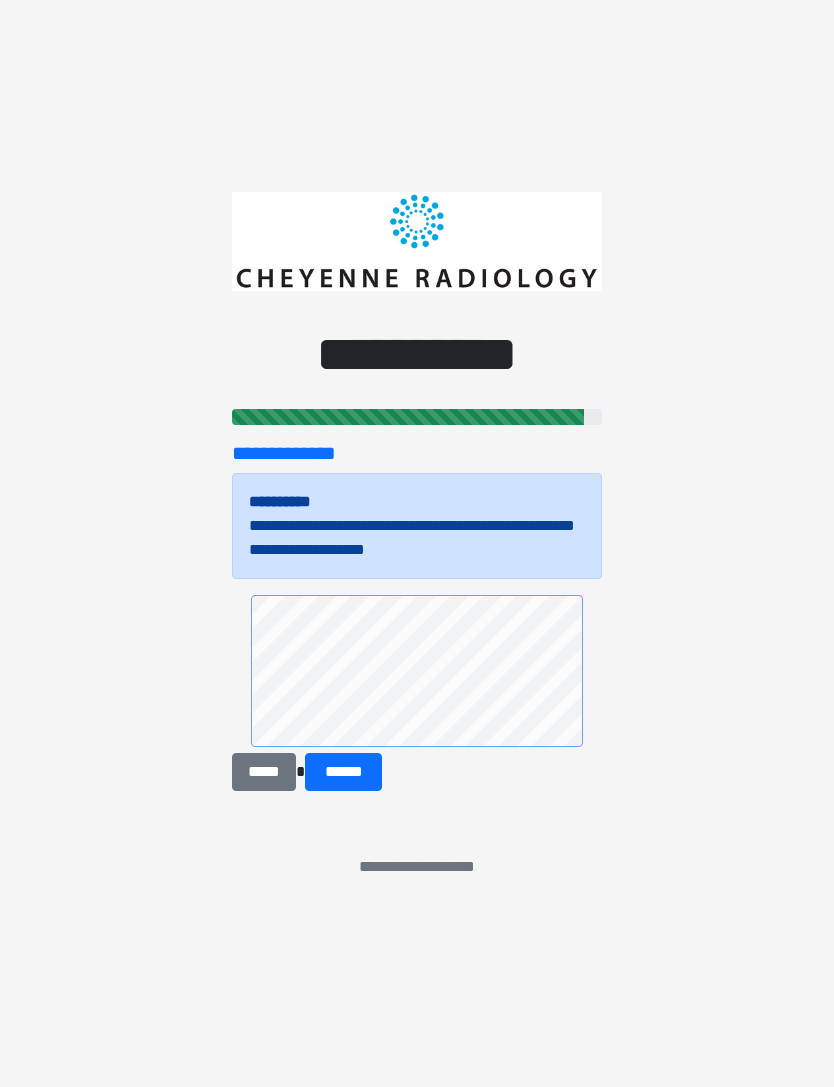 click on "******" at bounding box center (343, 772) 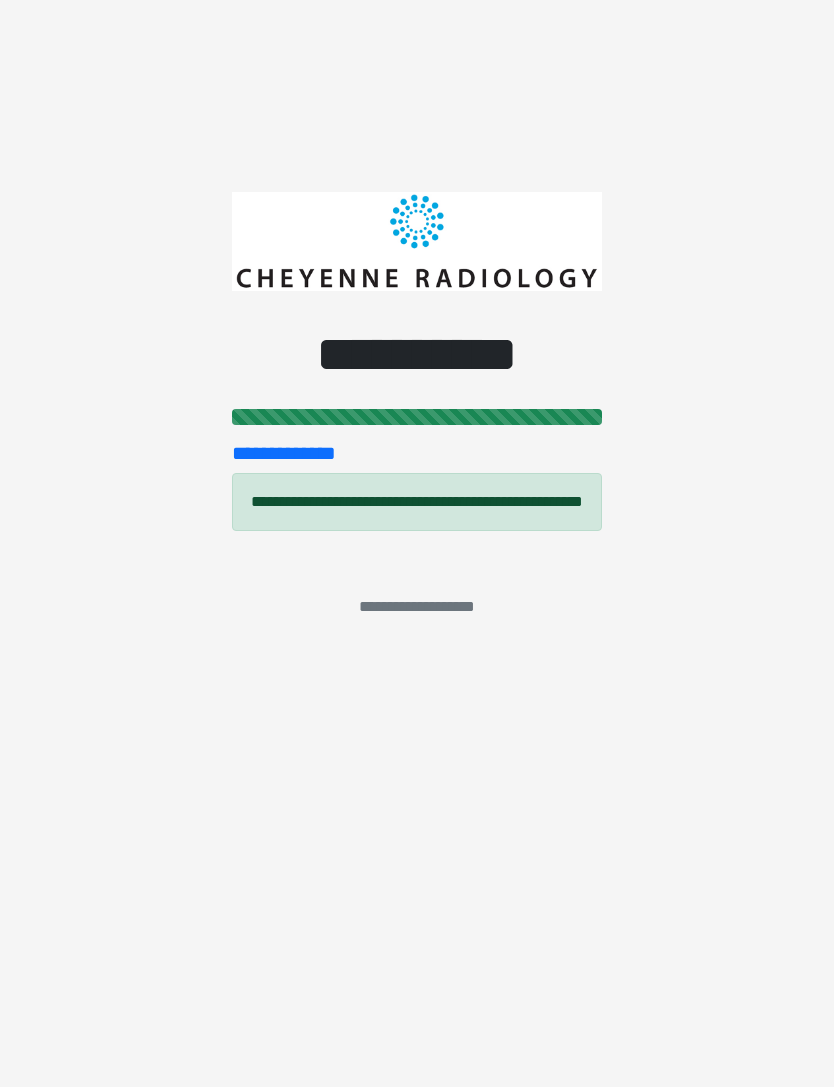 click on "**********" at bounding box center (417, 543) 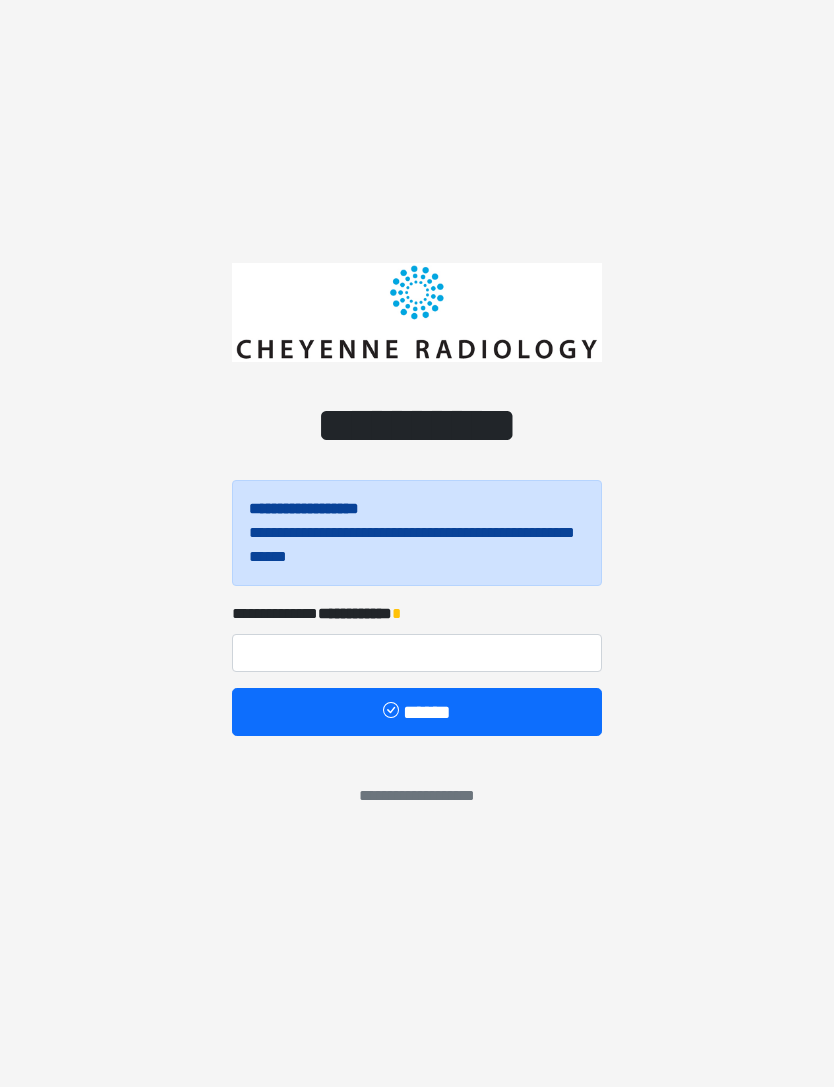 scroll, scrollTop: 0, scrollLeft: 0, axis: both 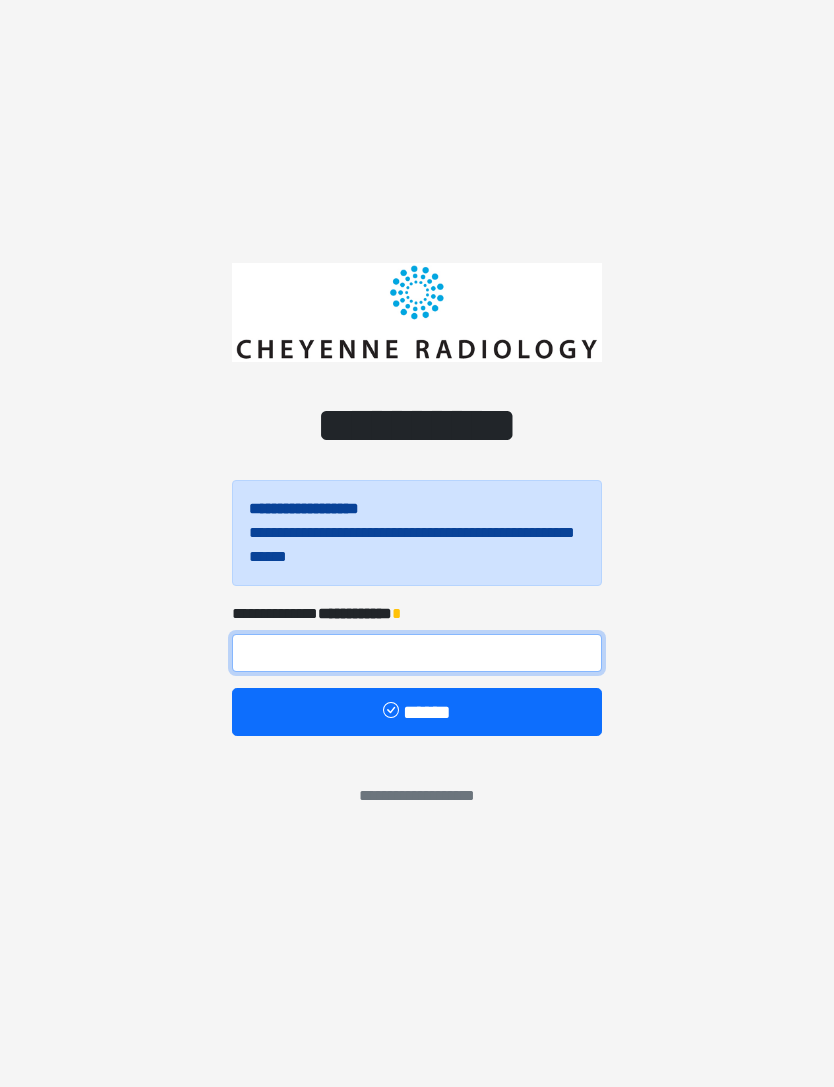 click at bounding box center [417, 653] 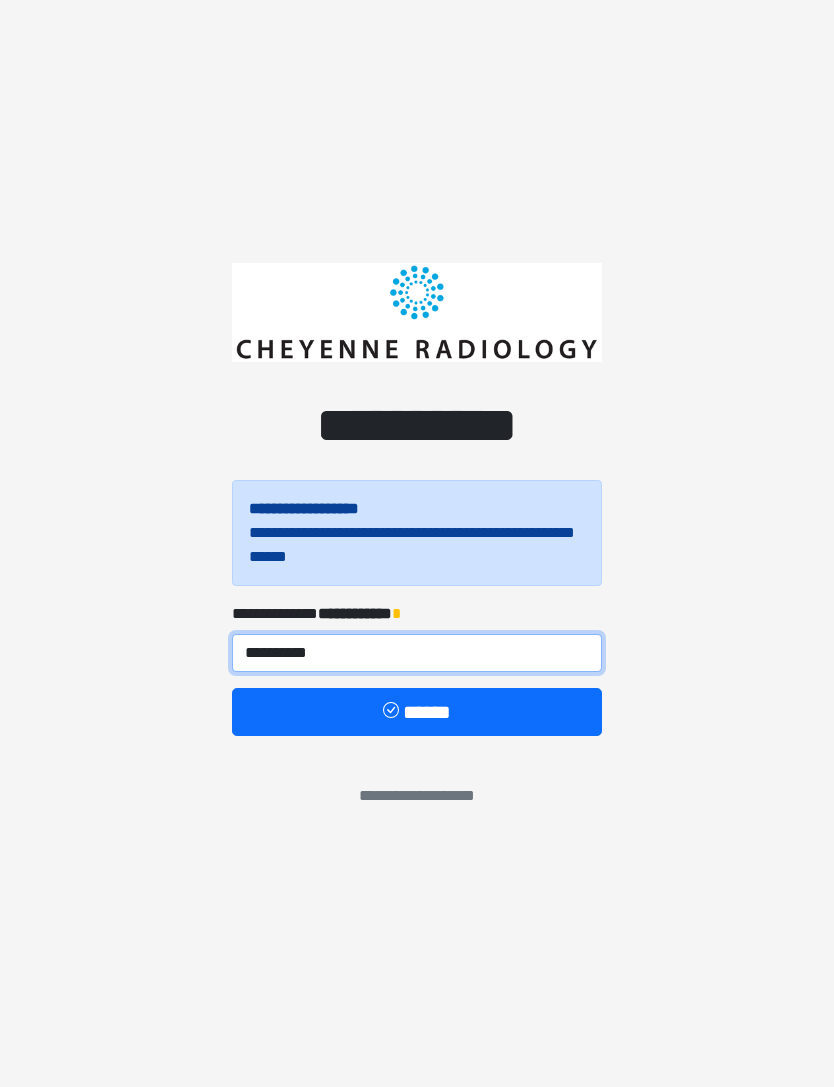 type on "**********" 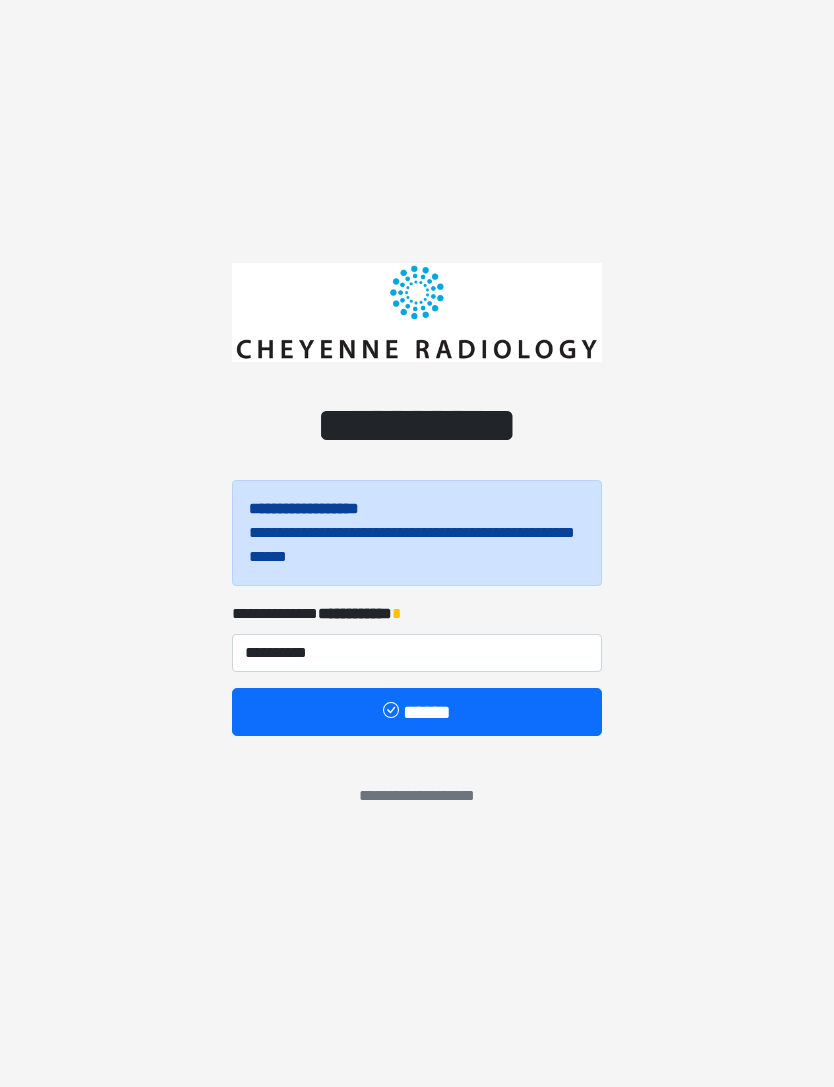 click on "******" at bounding box center [417, 712] 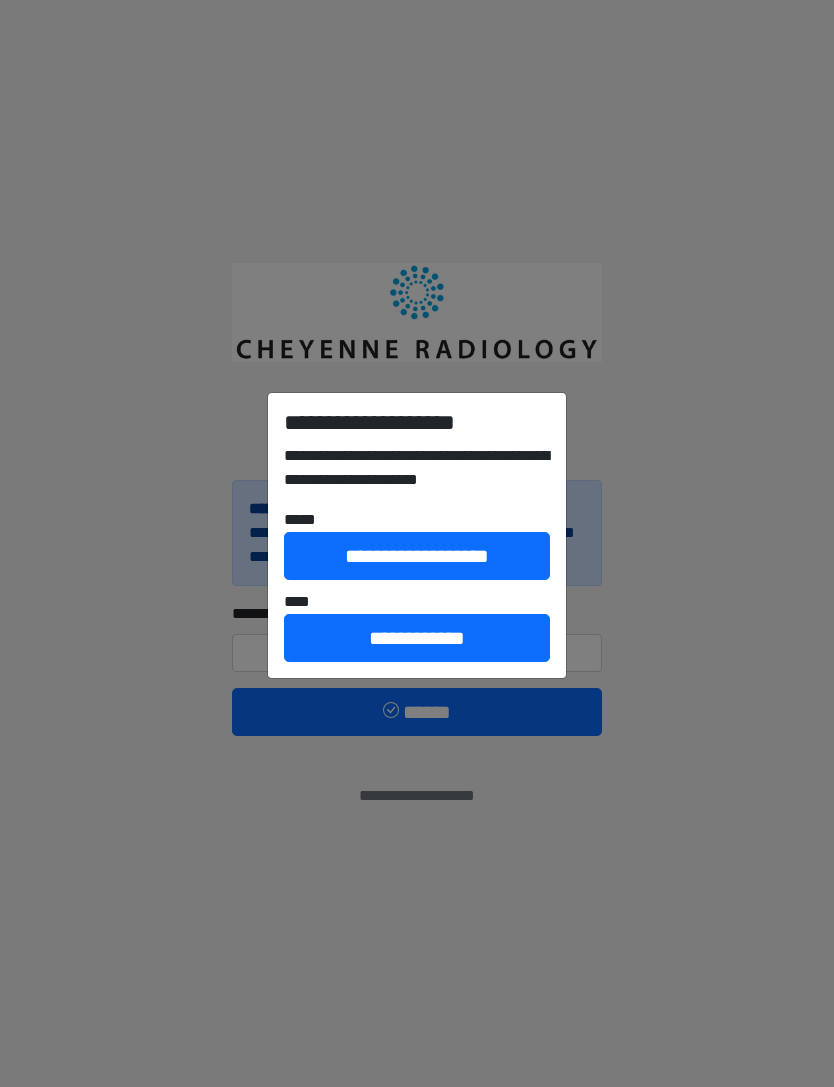 click on "**********" at bounding box center (417, 638) 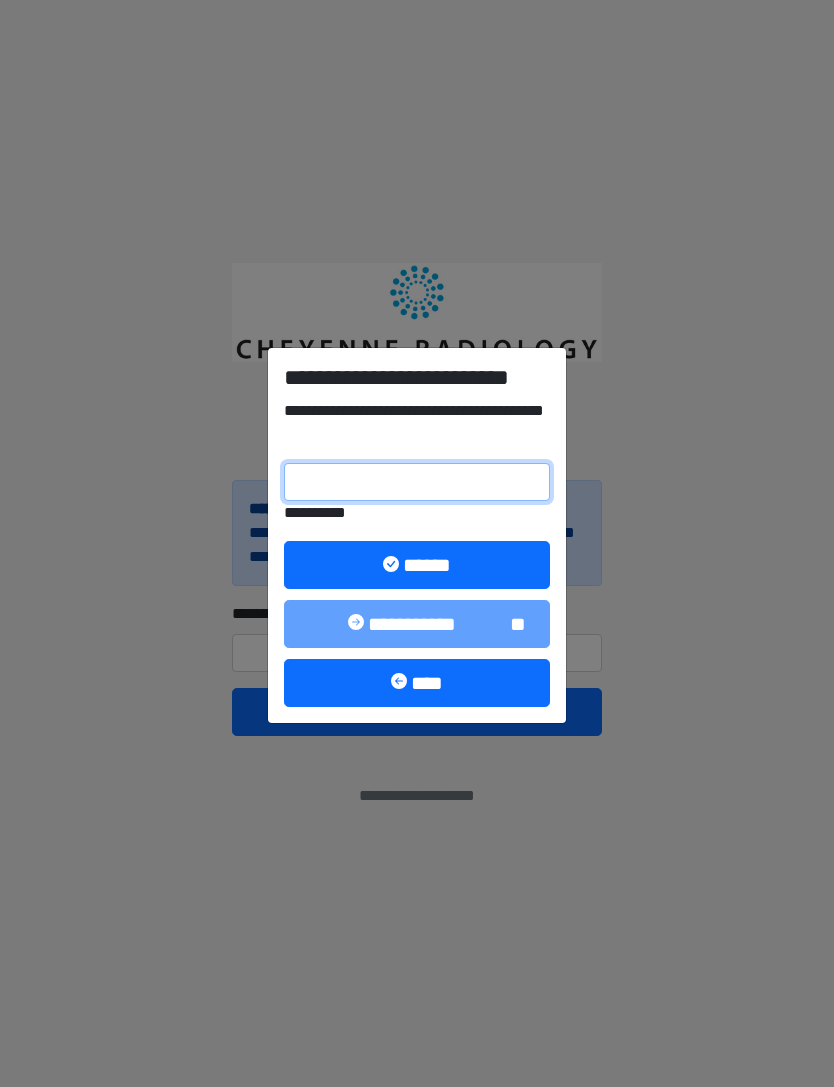 click on "**********" at bounding box center [417, 482] 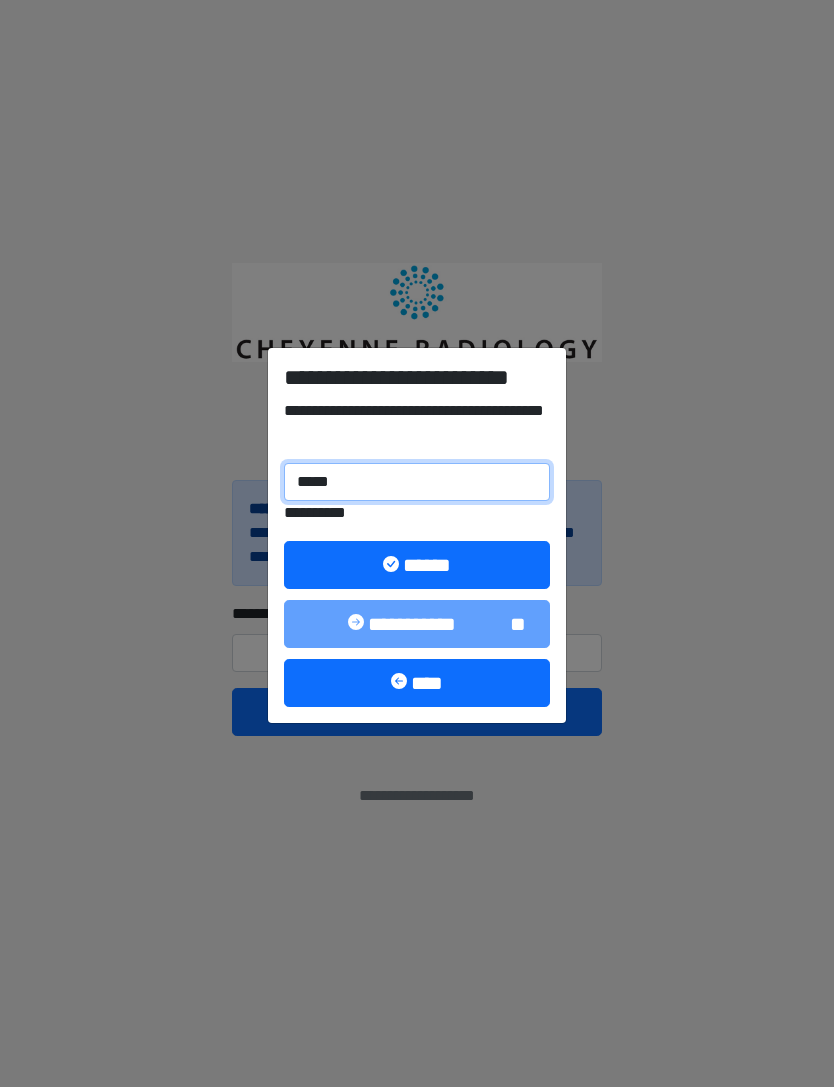 type on "******" 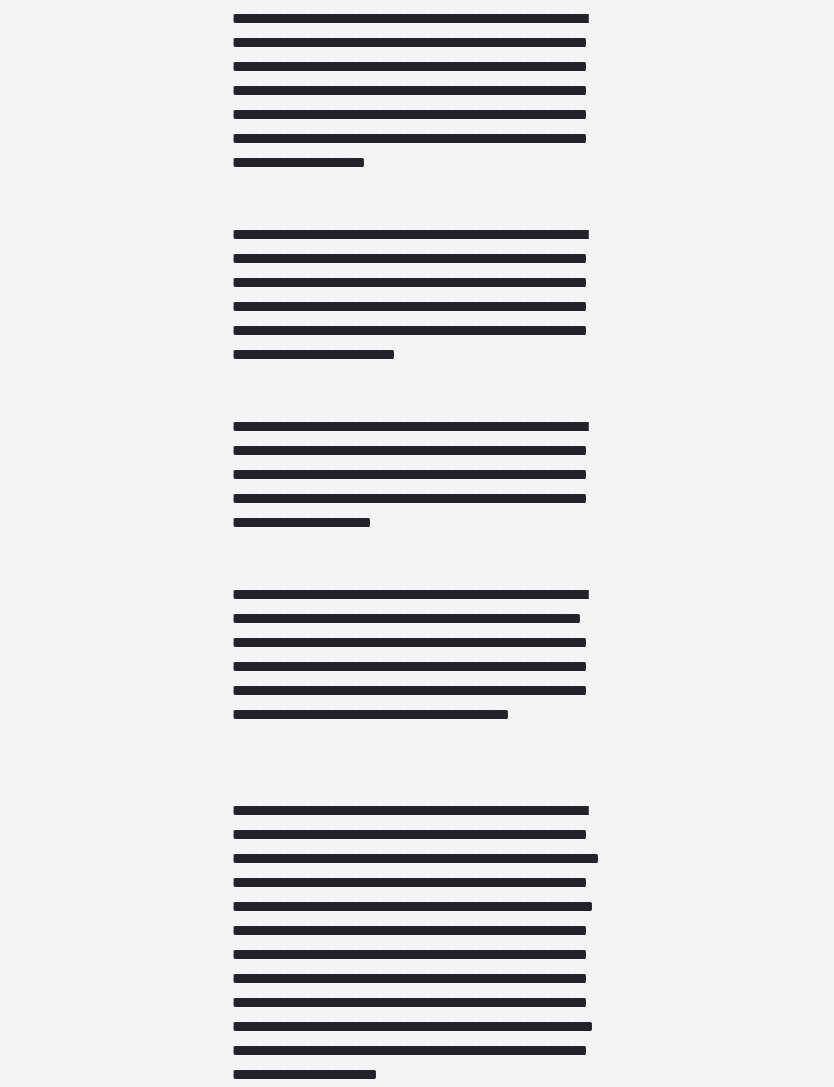scroll, scrollTop: 888, scrollLeft: 0, axis: vertical 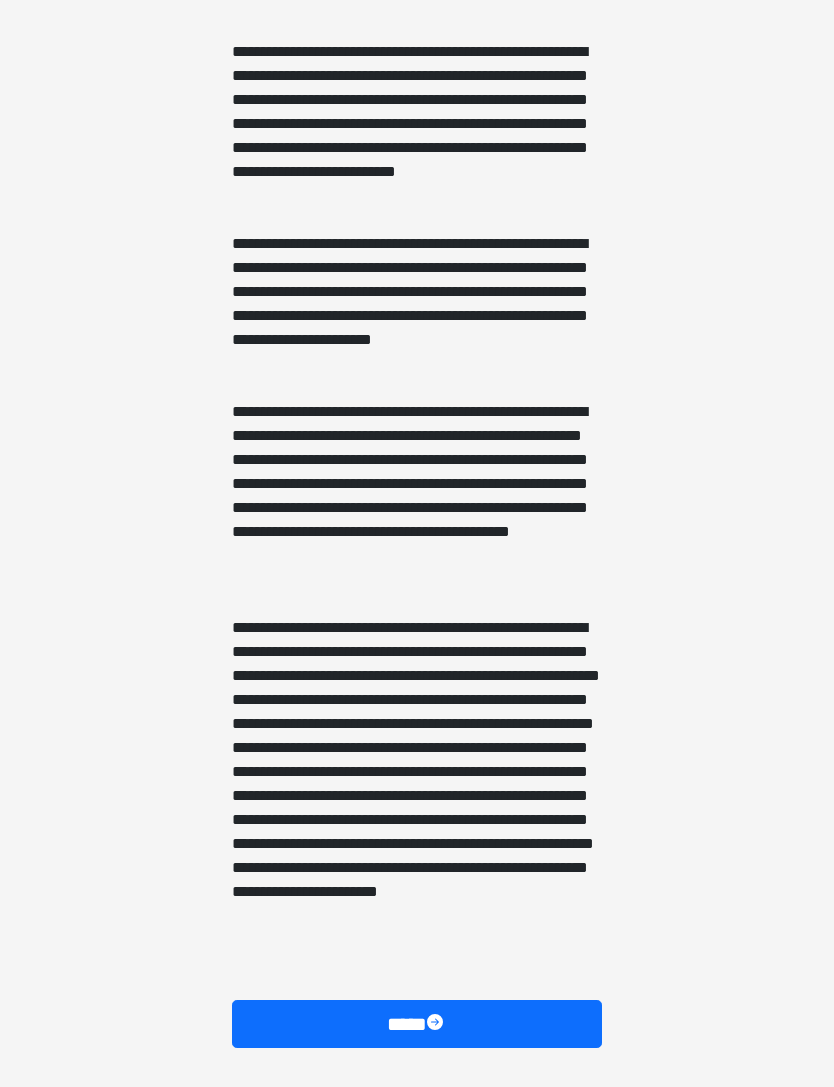 click on "****" at bounding box center [417, 1024] 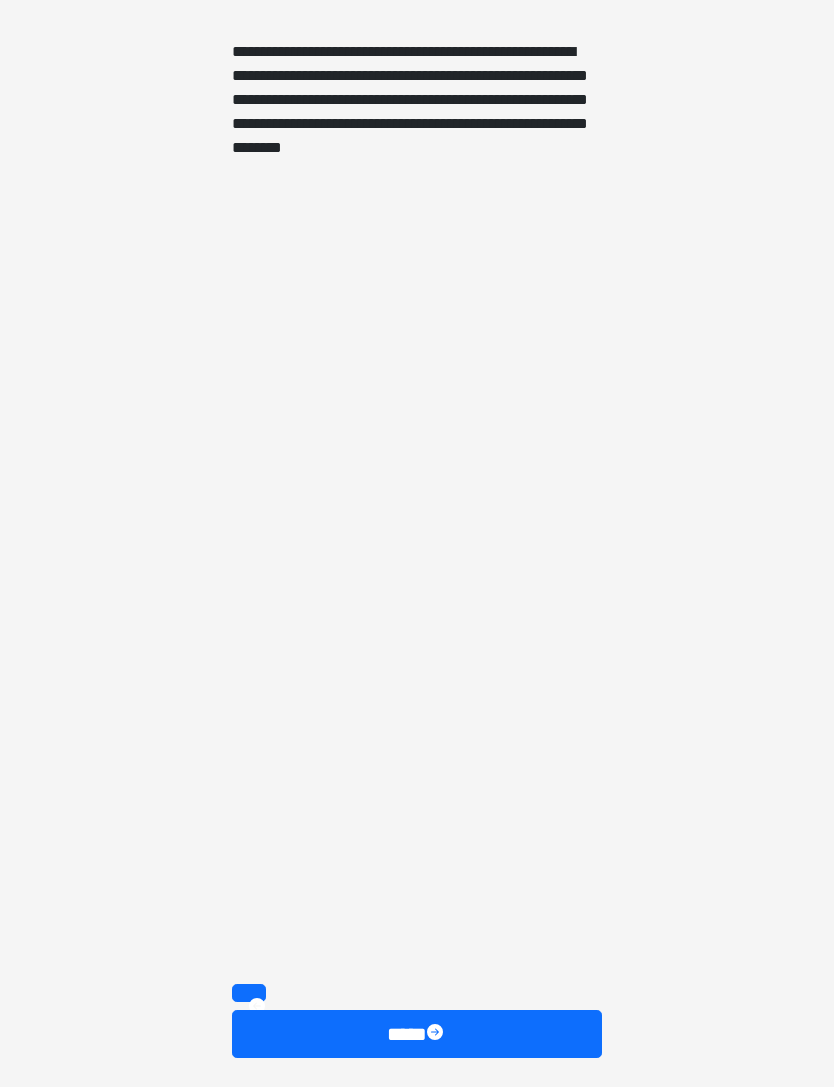 scroll, scrollTop: 152, scrollLeft: 0, axis: vertical 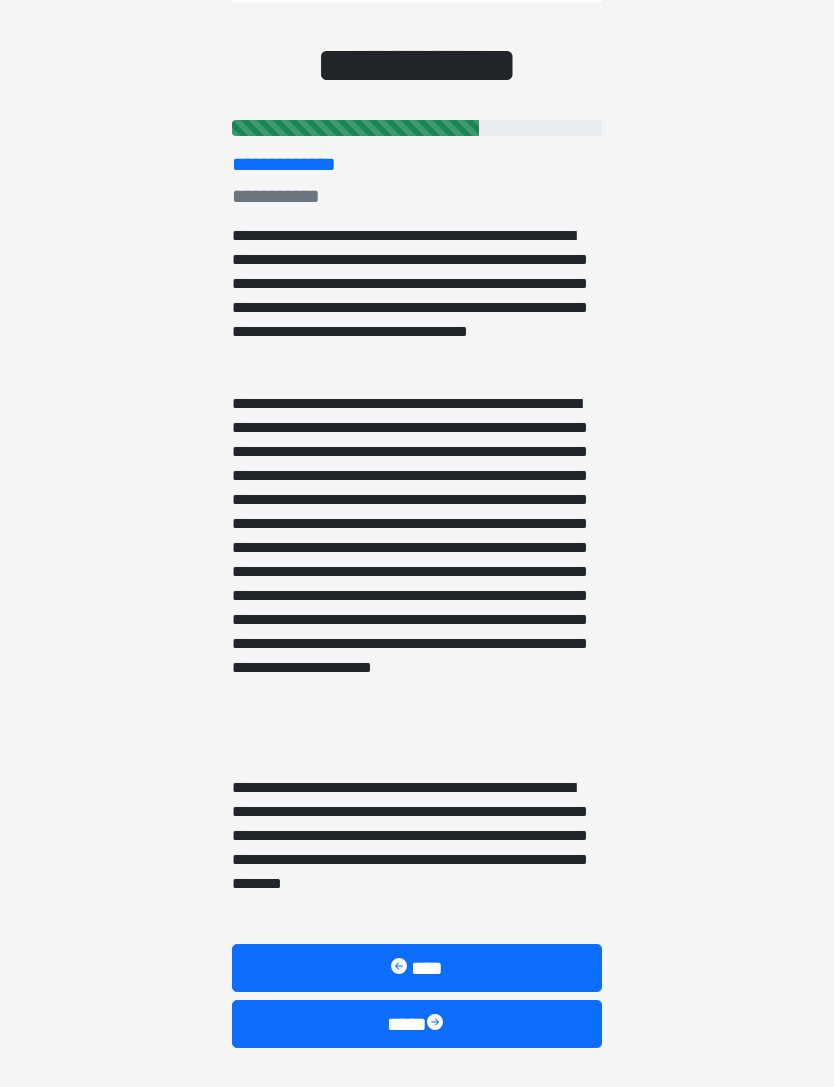 click on "****" at bounding box center [417, 1024] 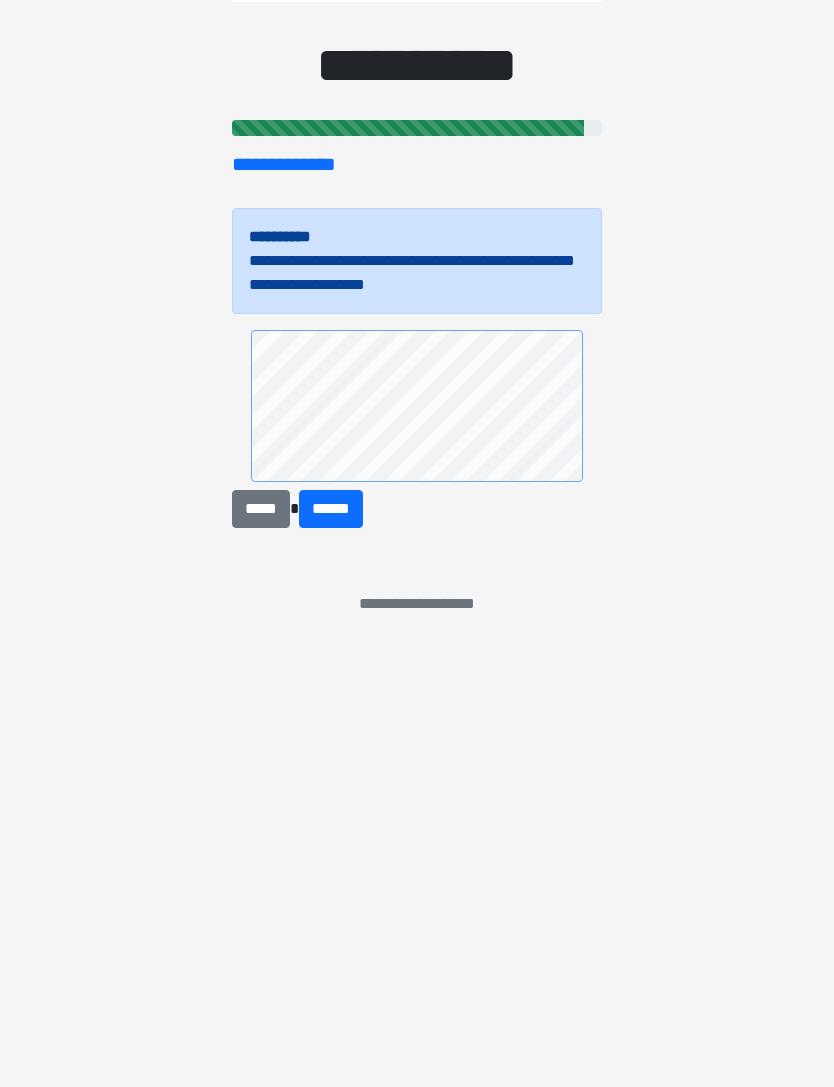 scroll, scrollTop: 0, scrollLeft: 0, axis: both 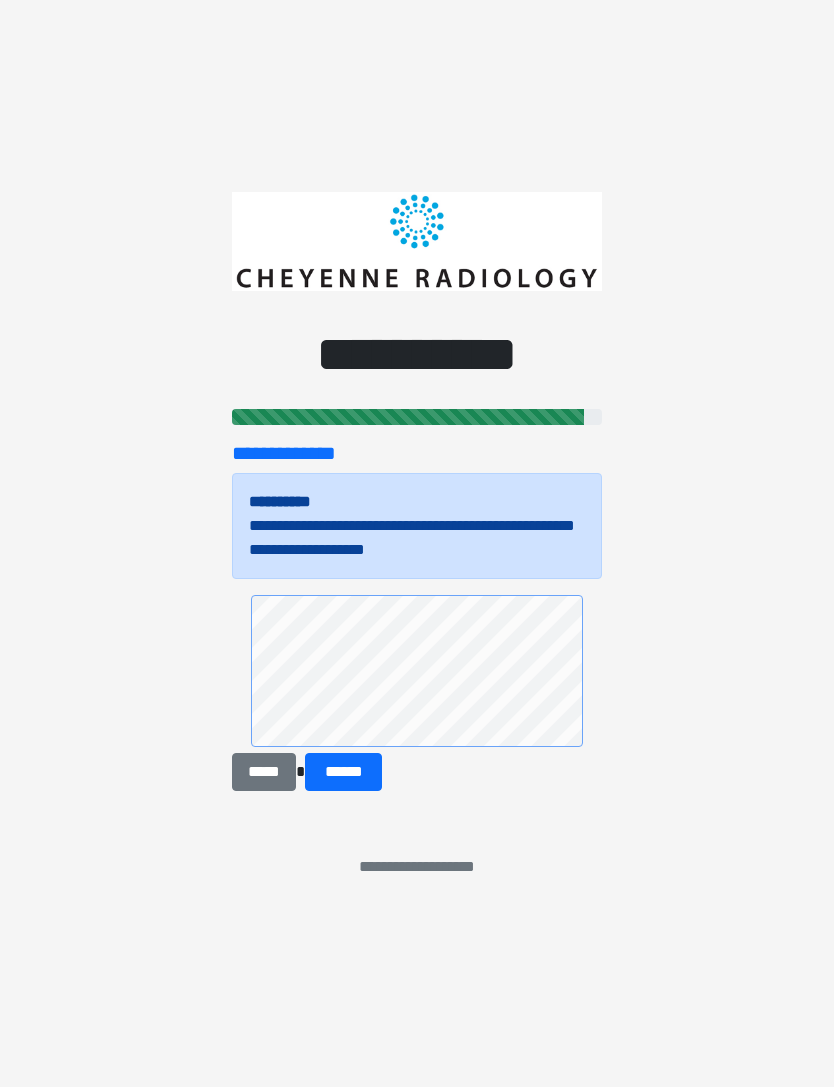 click on "******" at bounding box center [343, 772] 